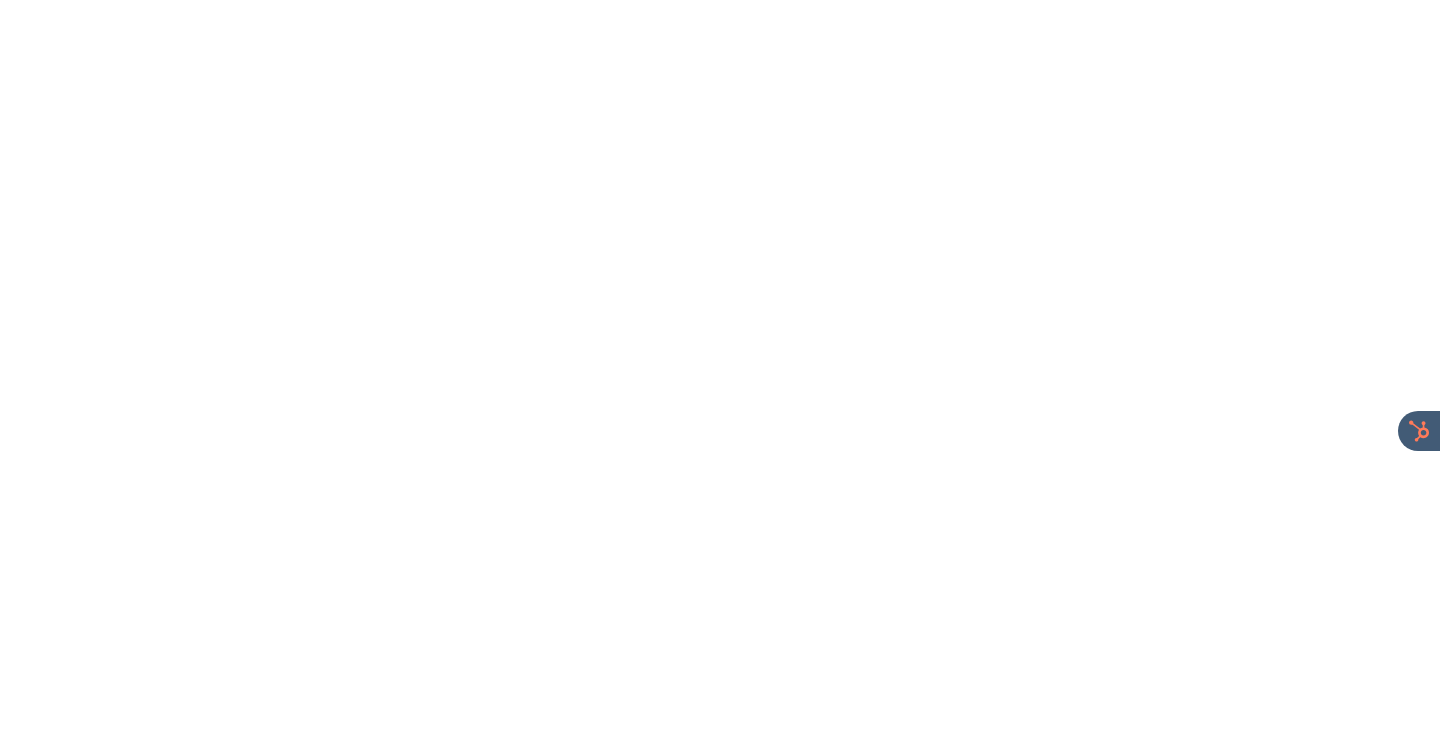 scroll, scrollTop: 0, scrollLeft: 0, axis: both 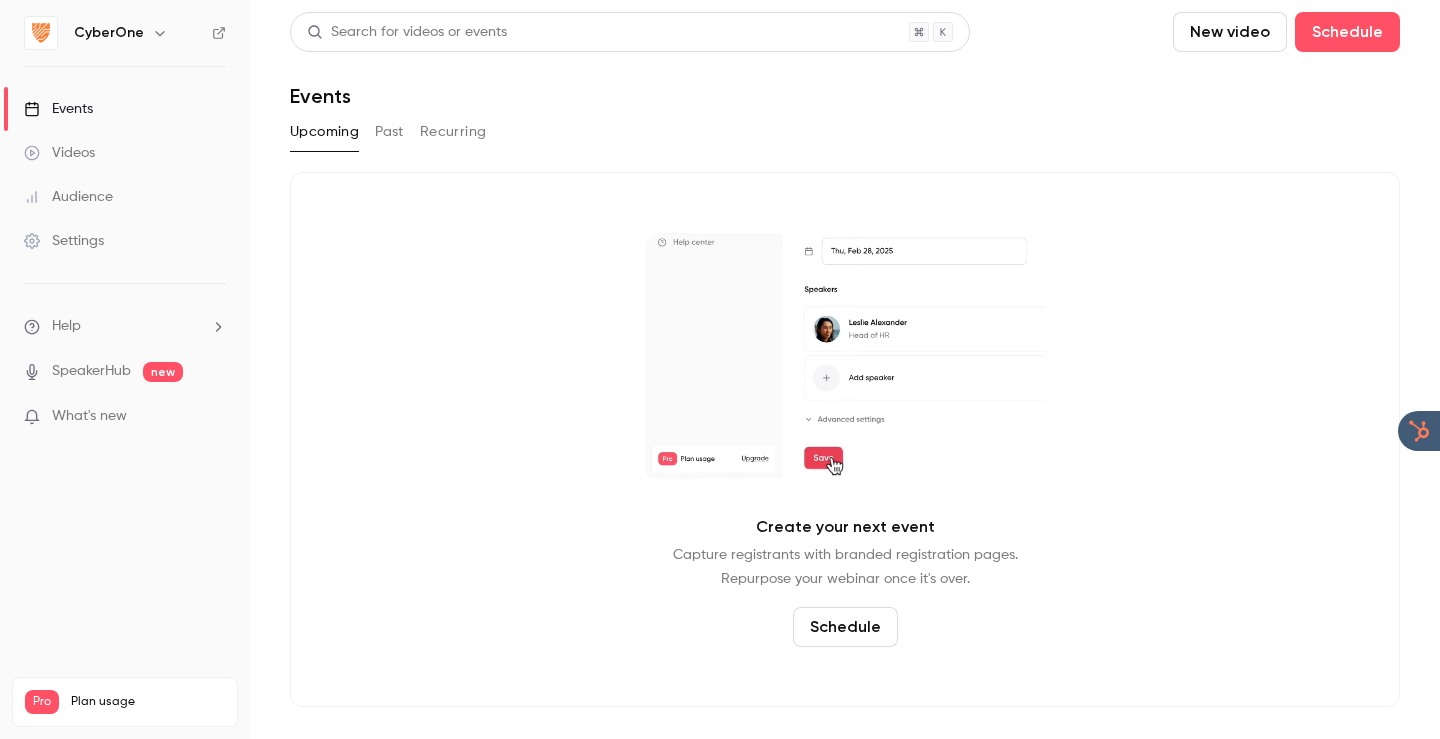 click at bounding box center [160, 33] 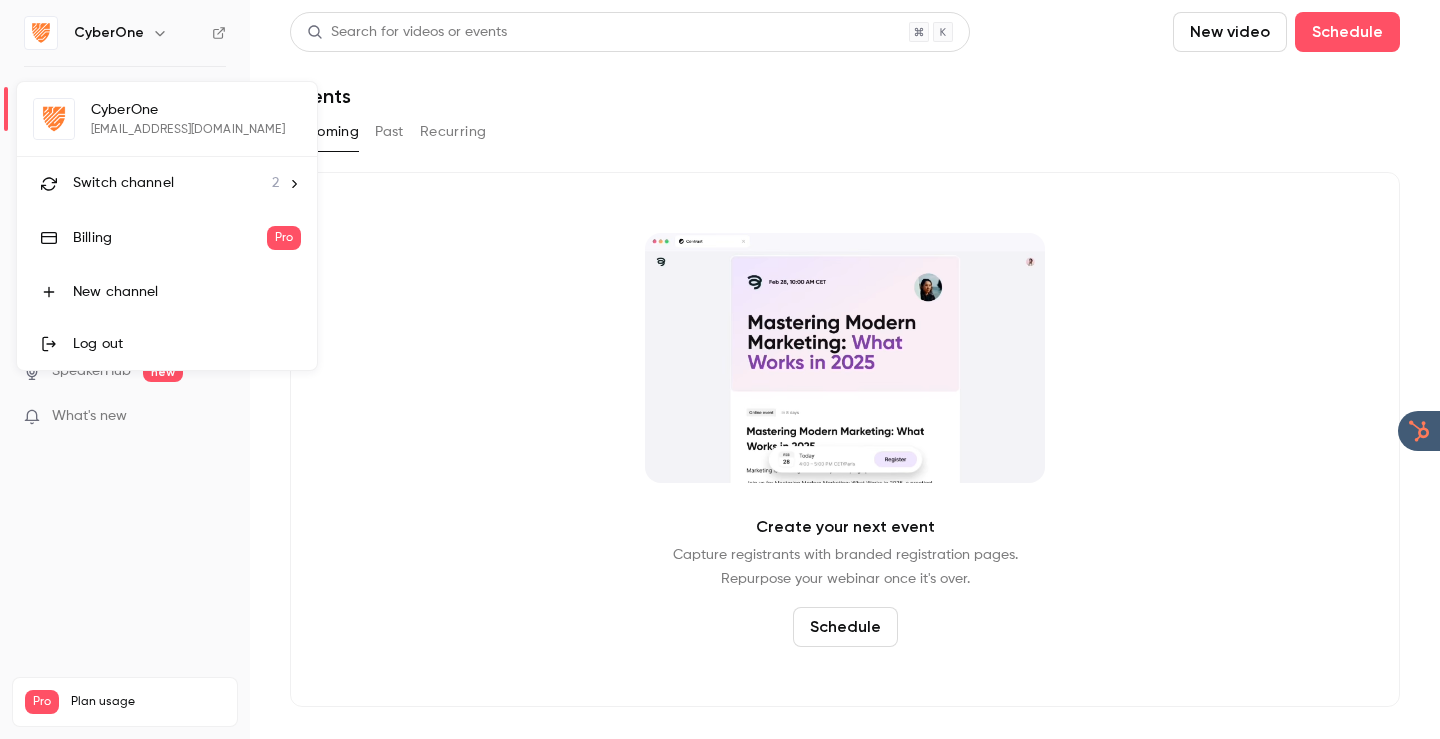 click on "Switch channel" at bounding box center [123, 183] 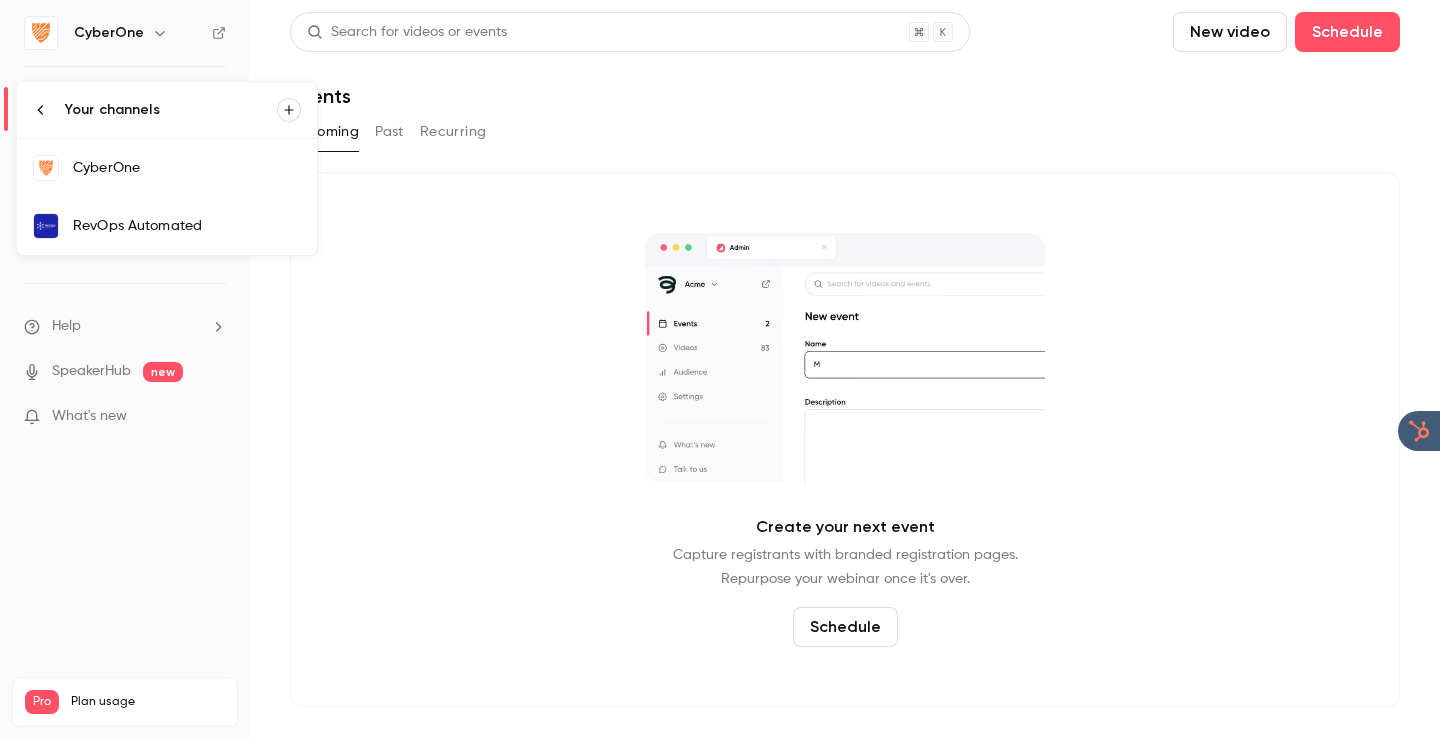click on "RevOps Automated" at bounding box center (187, 226) 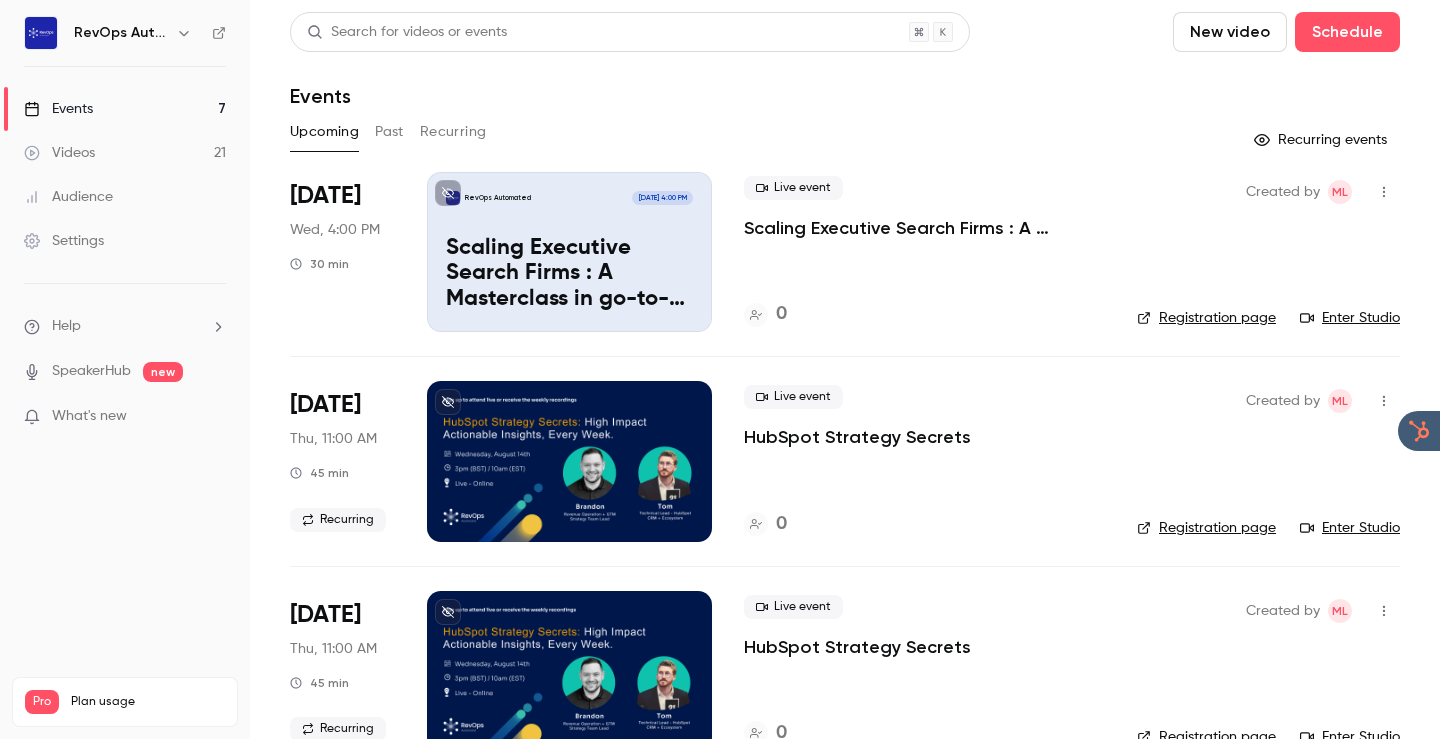 click on "Settings" at bounding box center (64, 241) 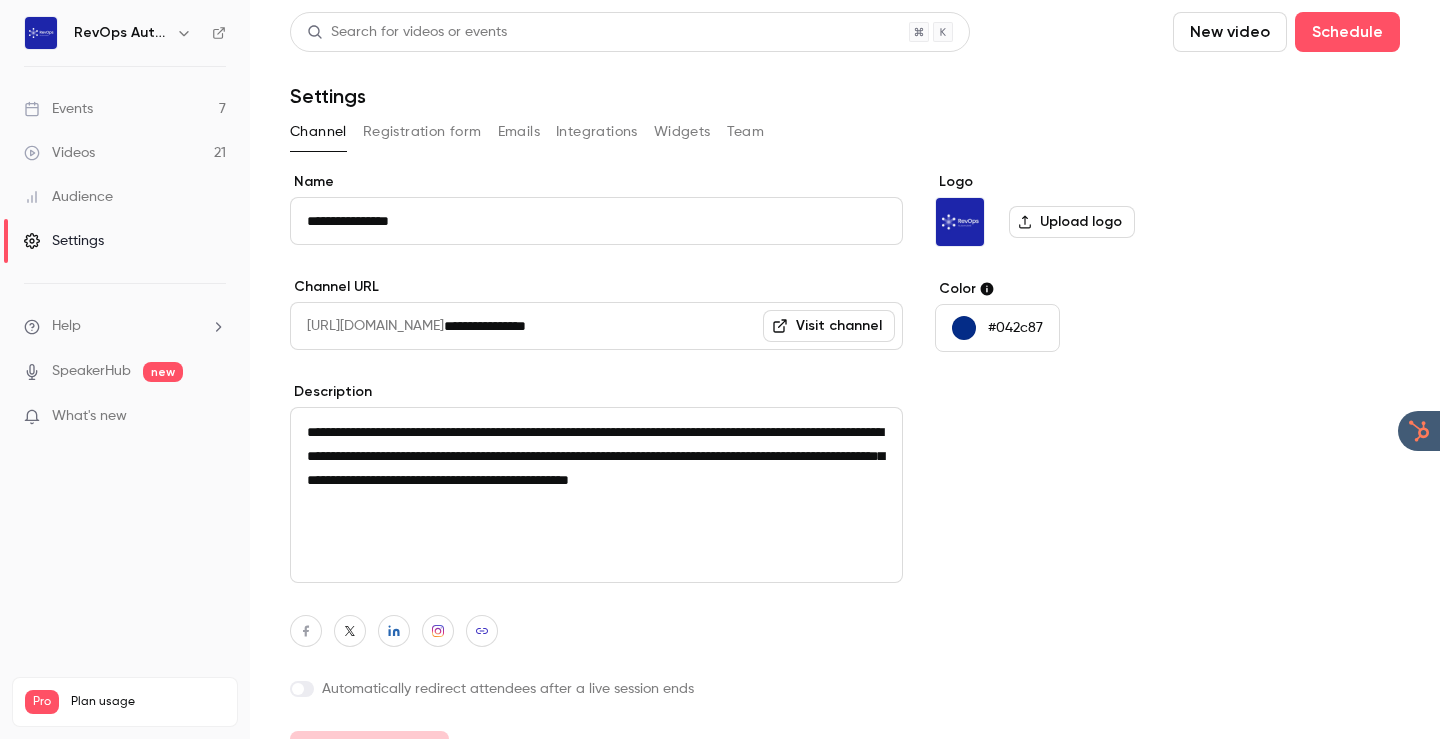 scroll, scrollTop: 108, scrollLeft: 0, axis: vertical 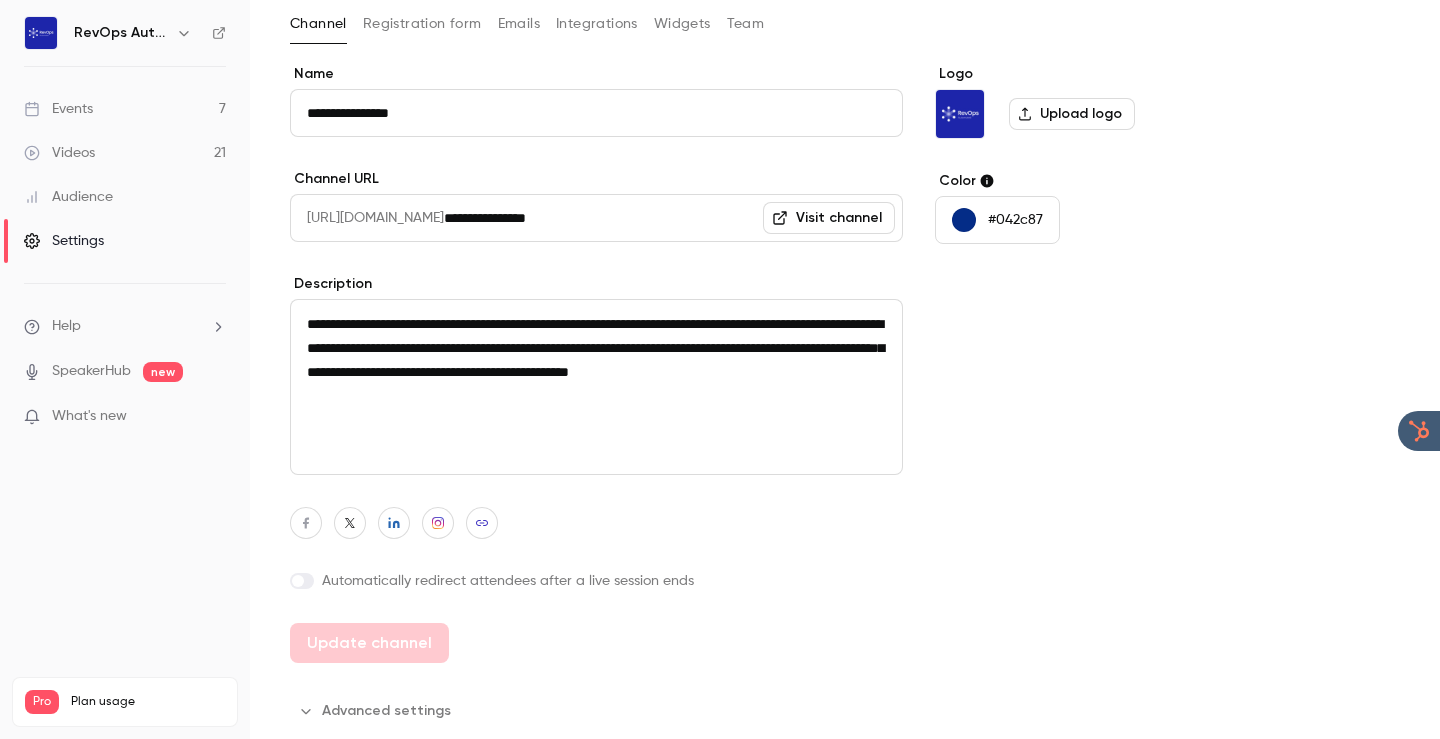 click 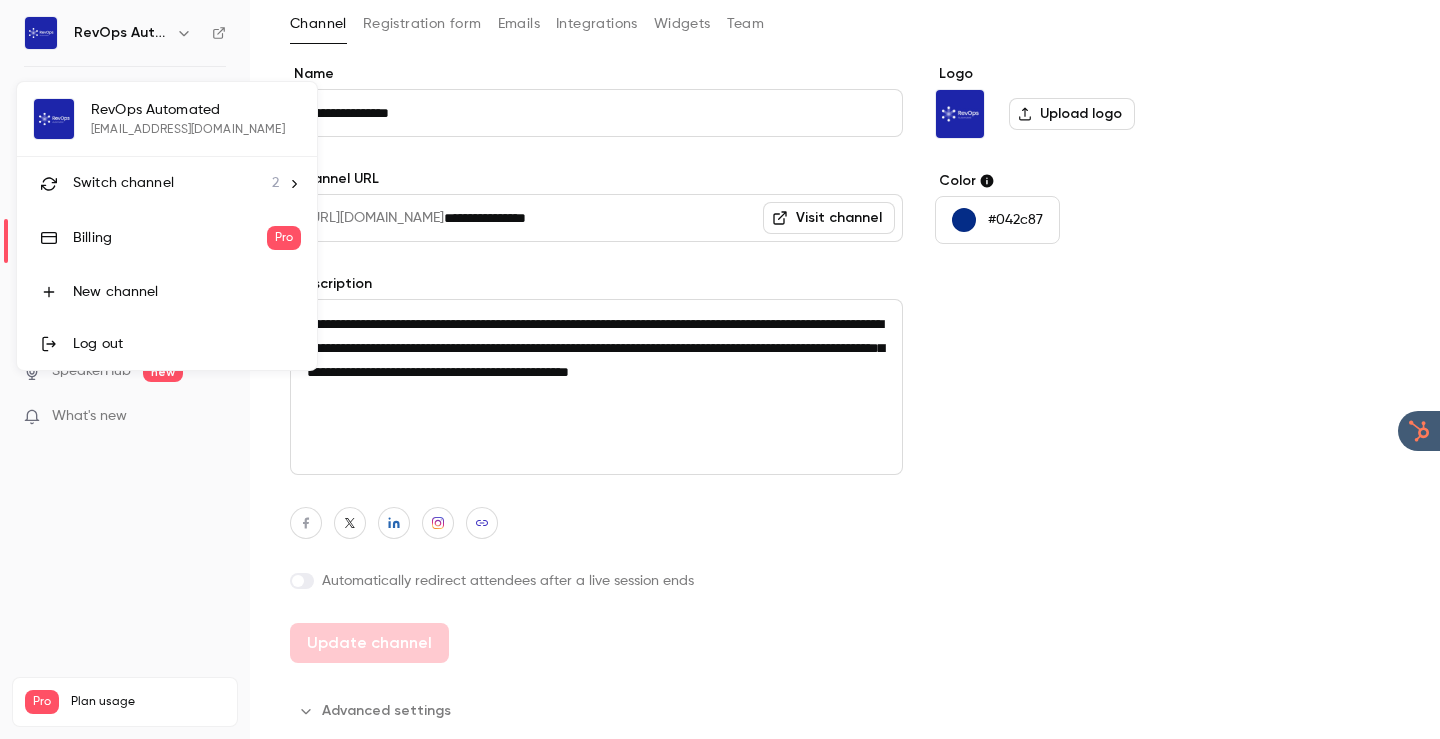 click at bounding box center [720, 369] 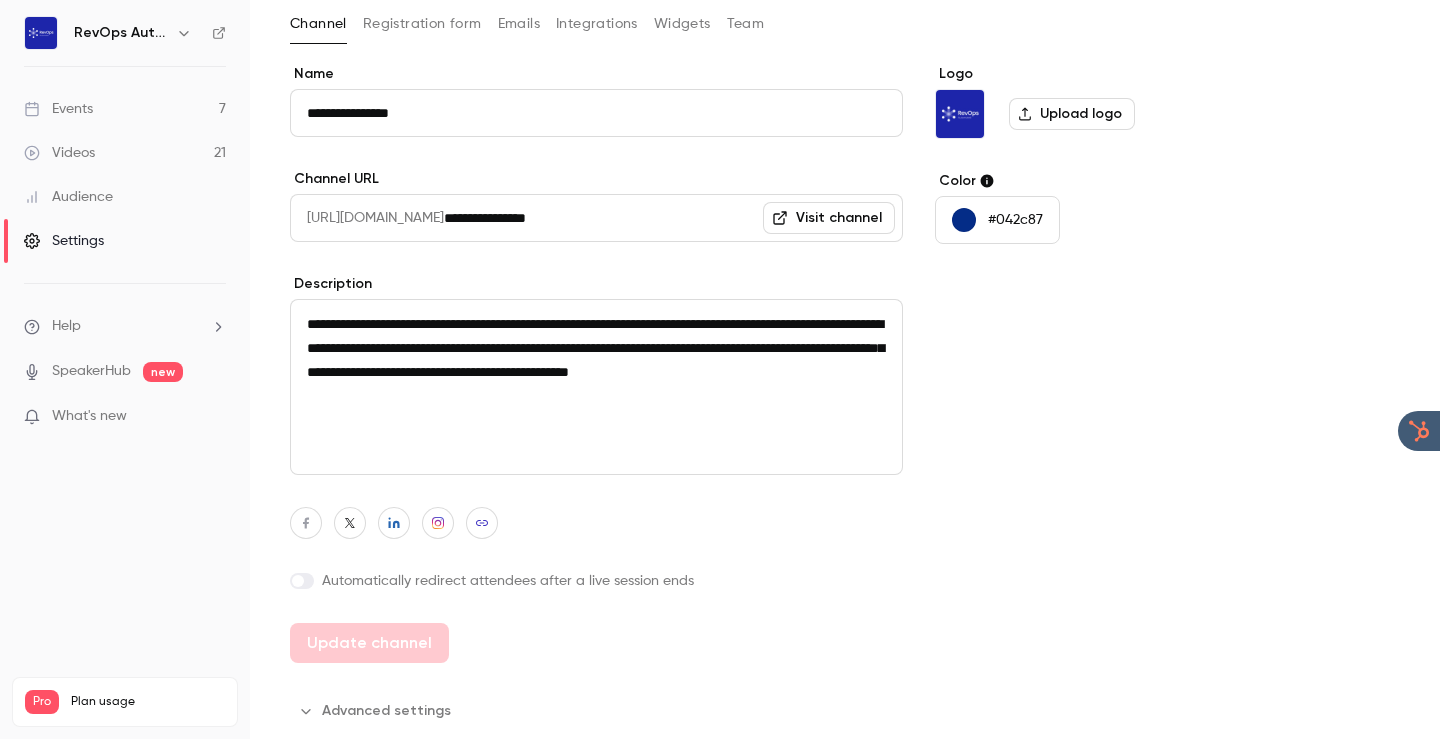 click on "Events 7" at bounding box center [125, 109] 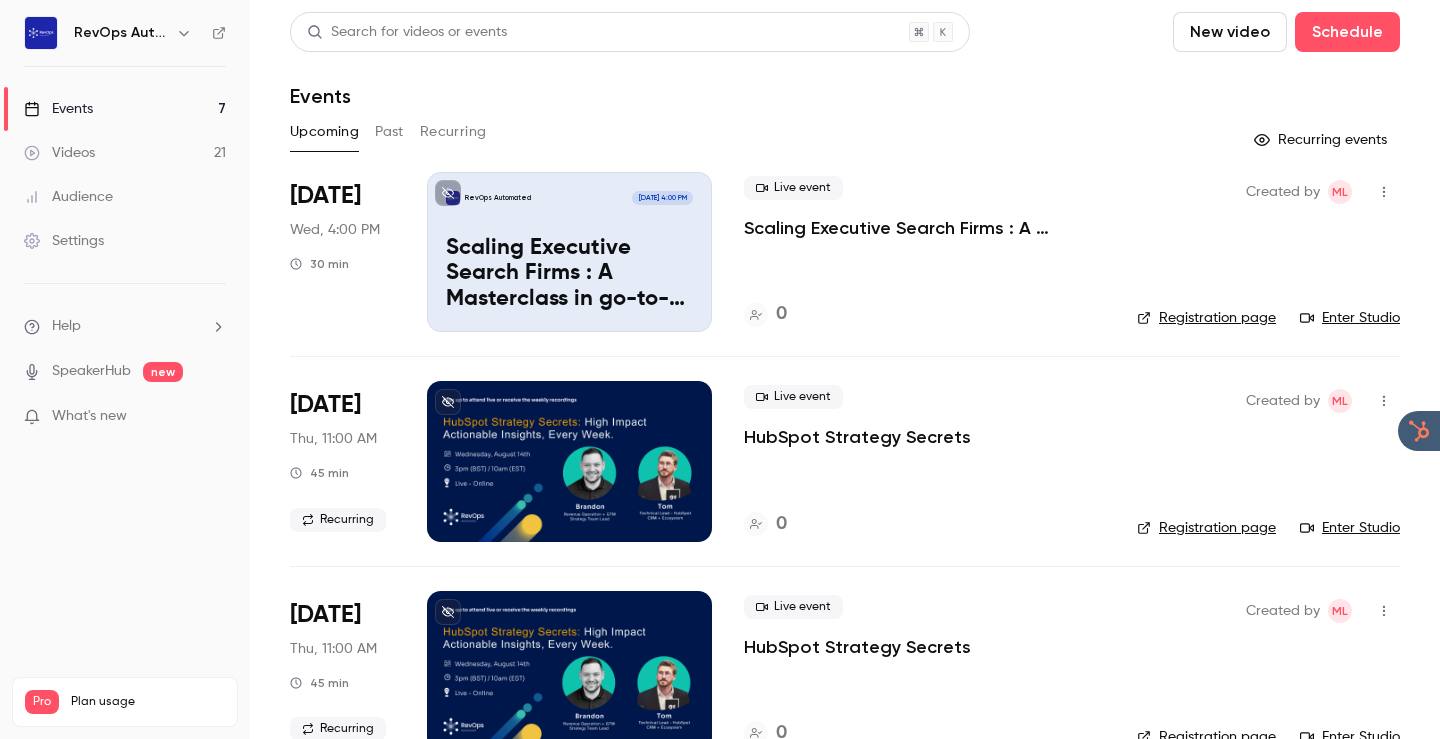 click on "Recurring events" at bounding box center [1322, 140] 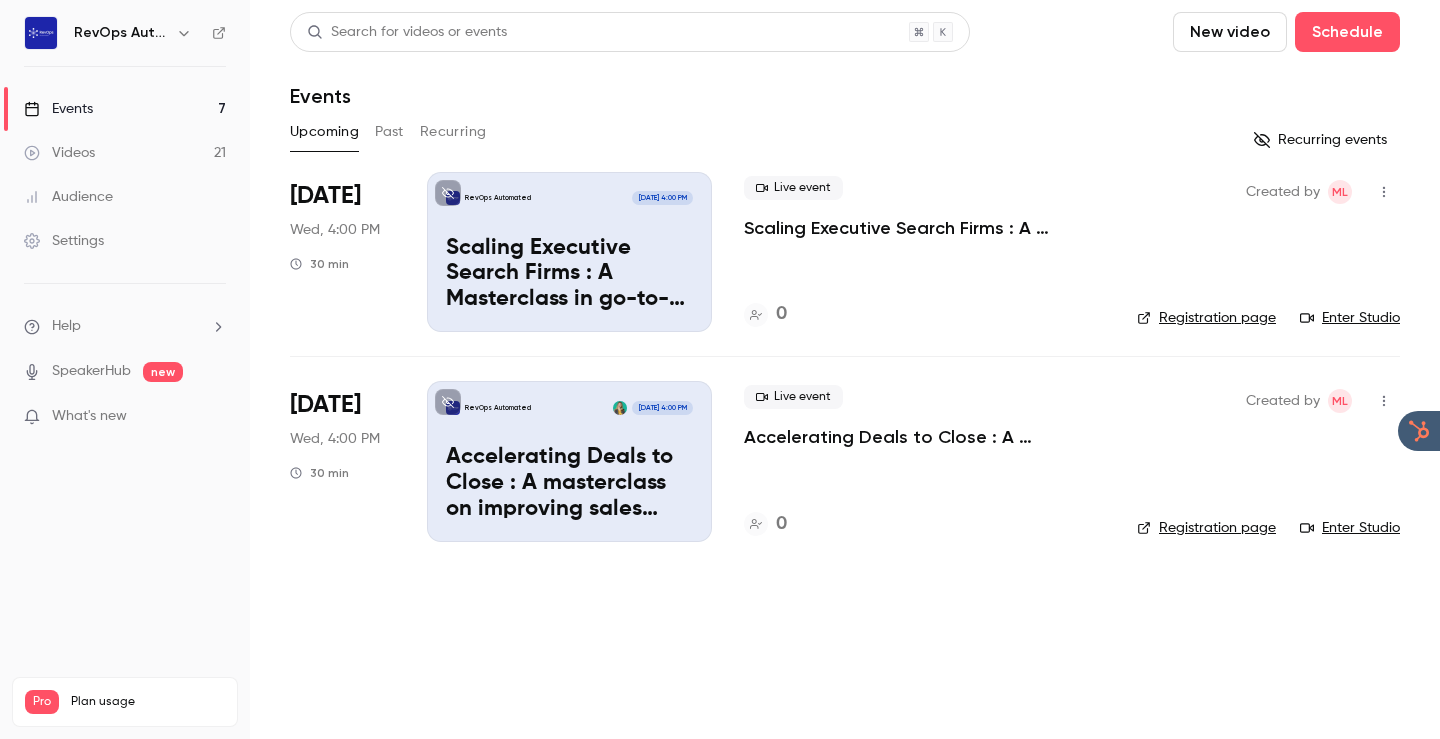 click on "Recurring events" at bounding box center (1322, 140) 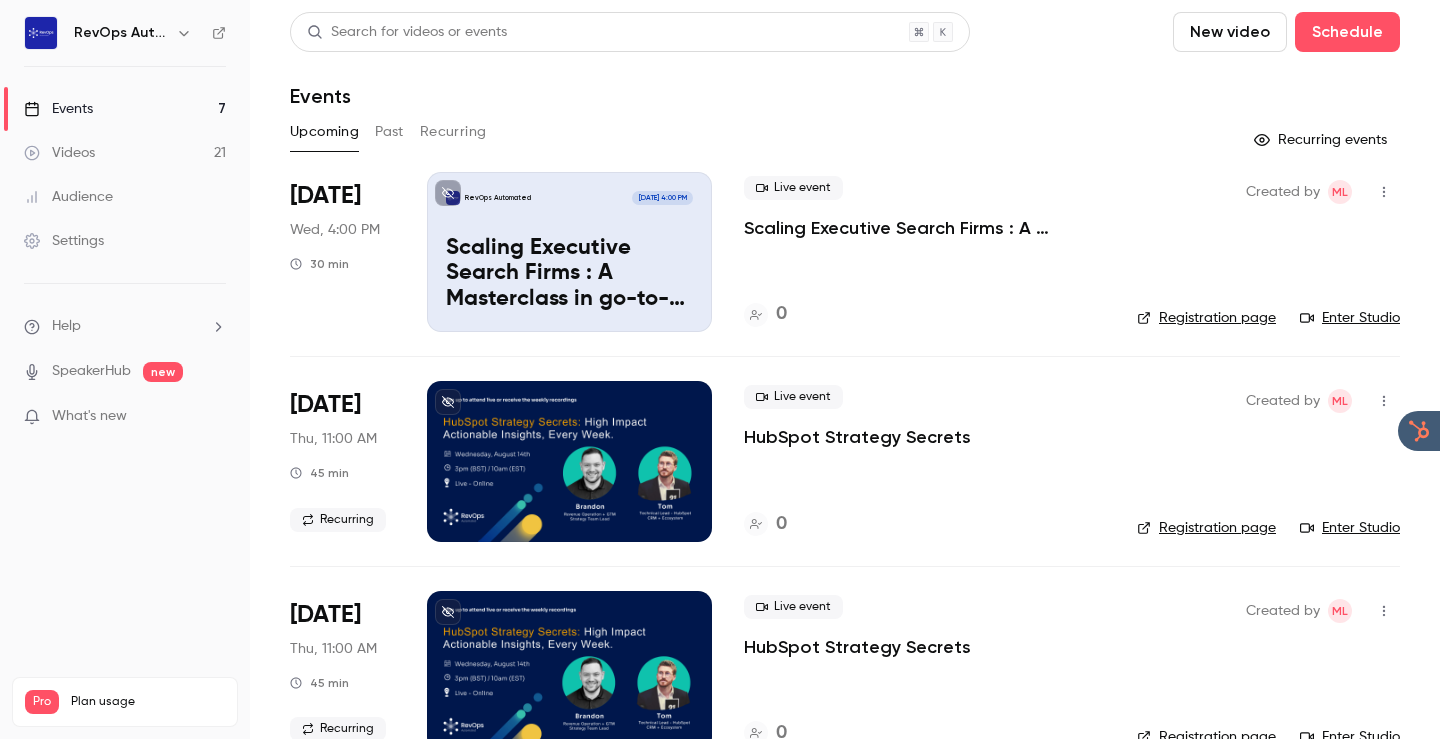click on "Recurring events" at bounding box center (1322, 140) 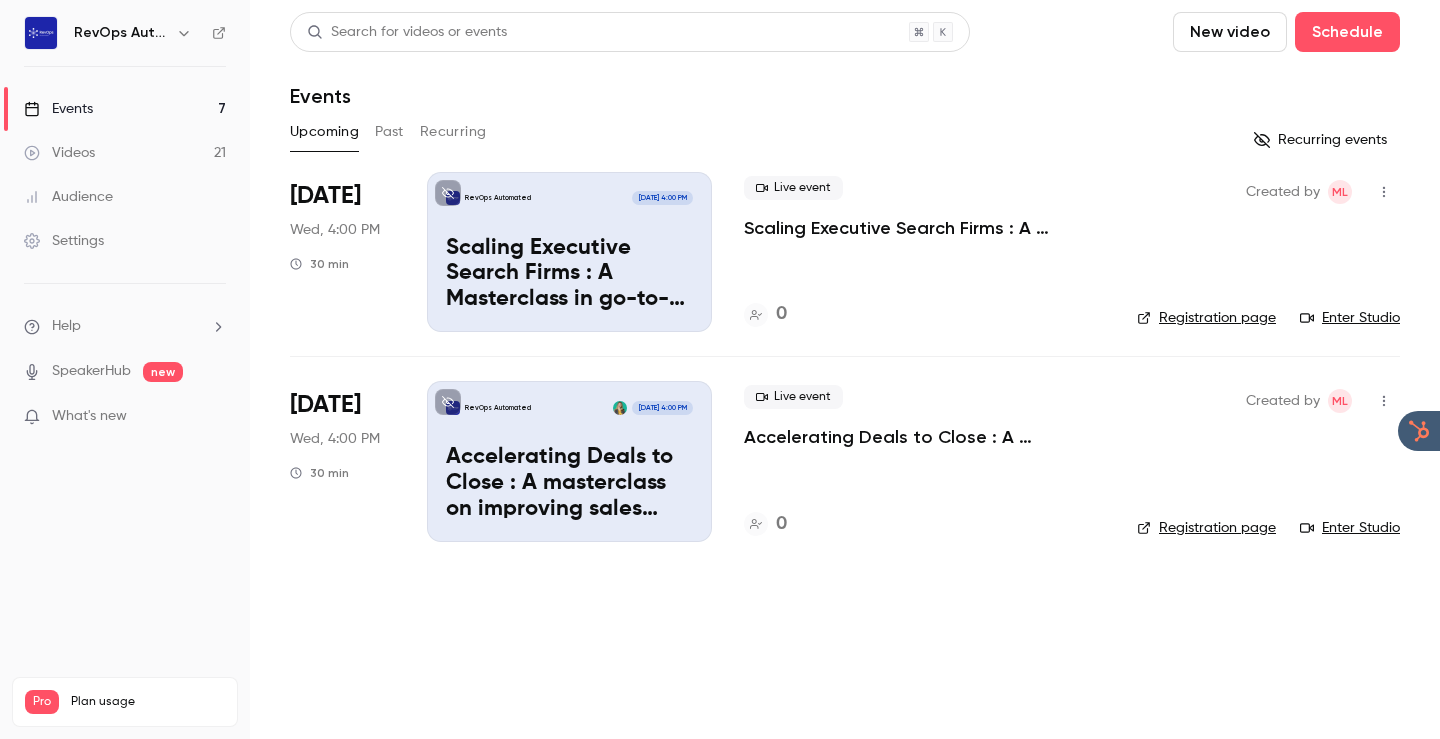 click on "Scaling Executive Search Firms : A Masterclass in go-to-market and streamlining search operation." at bounding box center (924, 228) 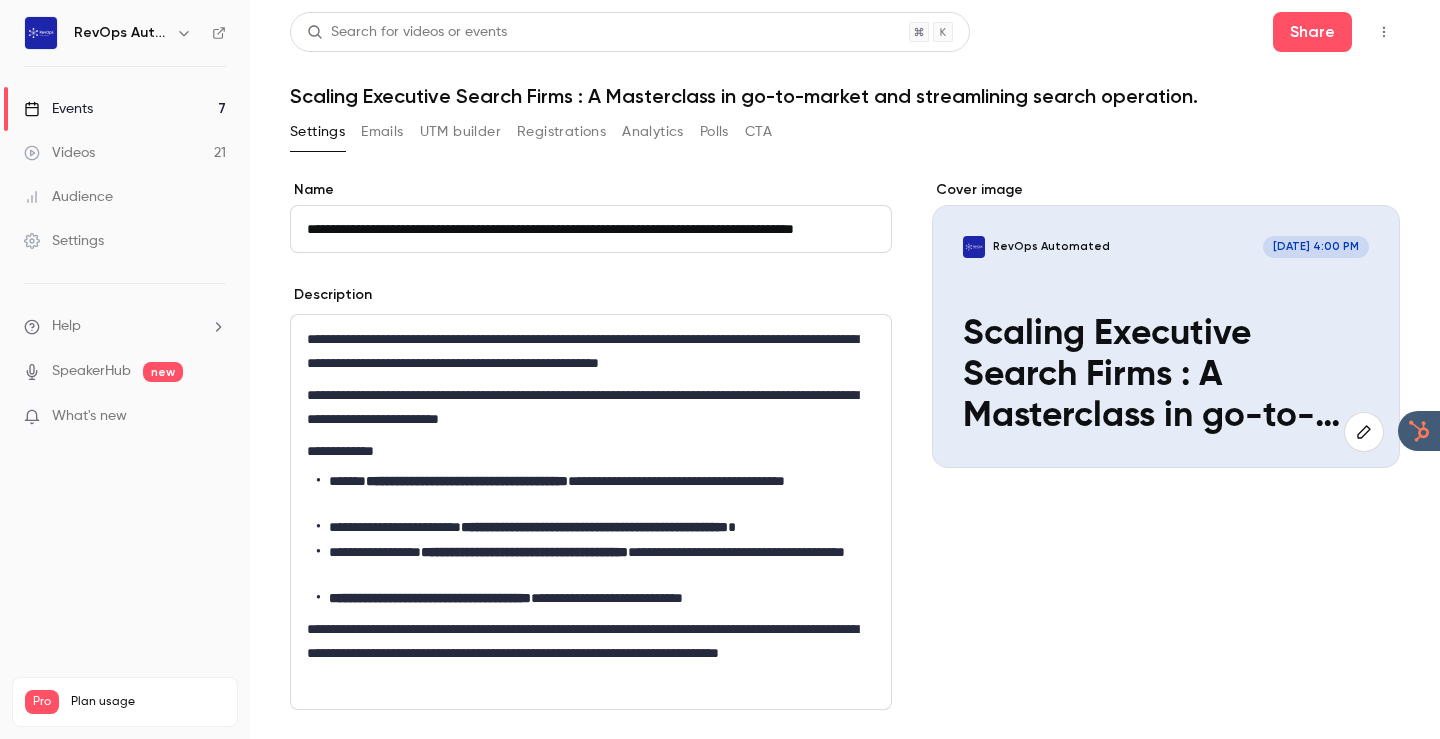 scroll, scrollTop: 0, scrollLeft: 63, axis: horizontal 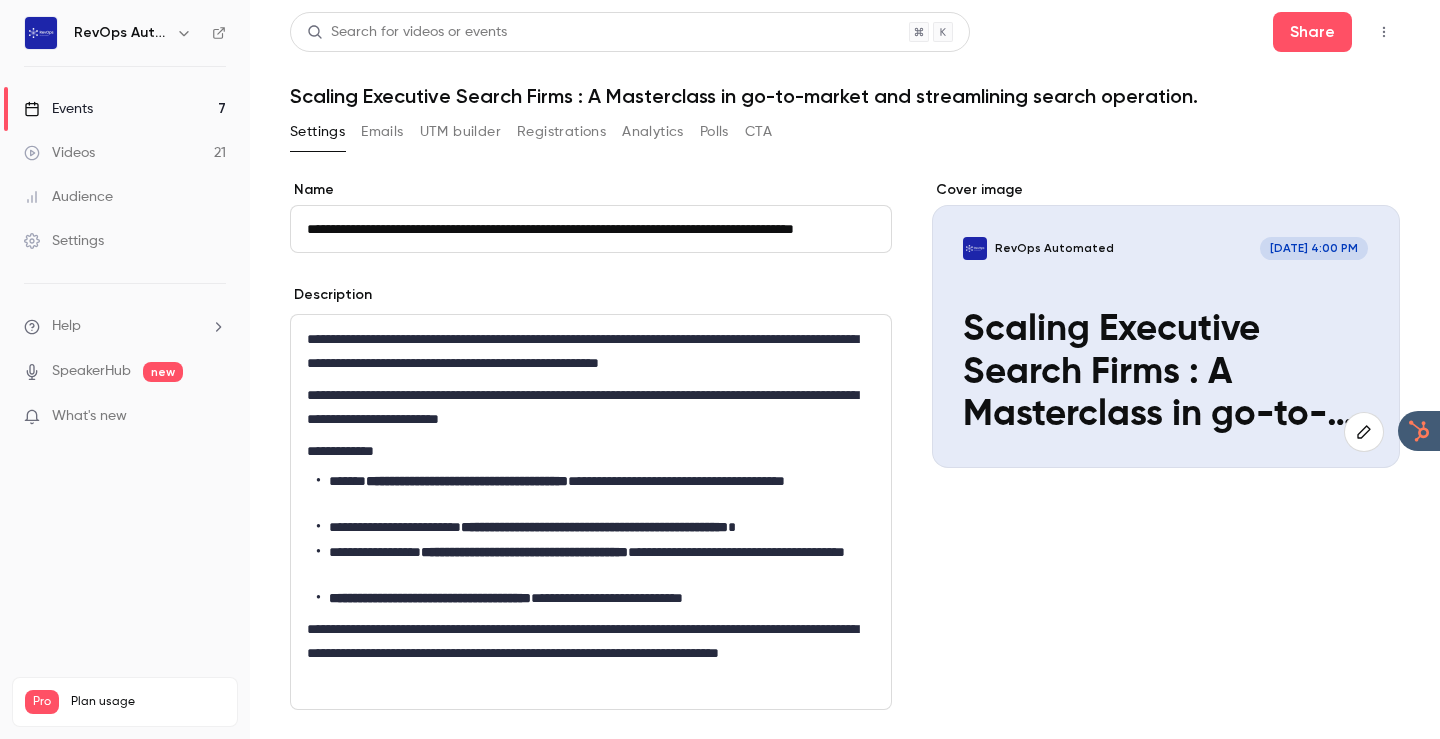 click on "Events 7" at bounding box center [125, 109] 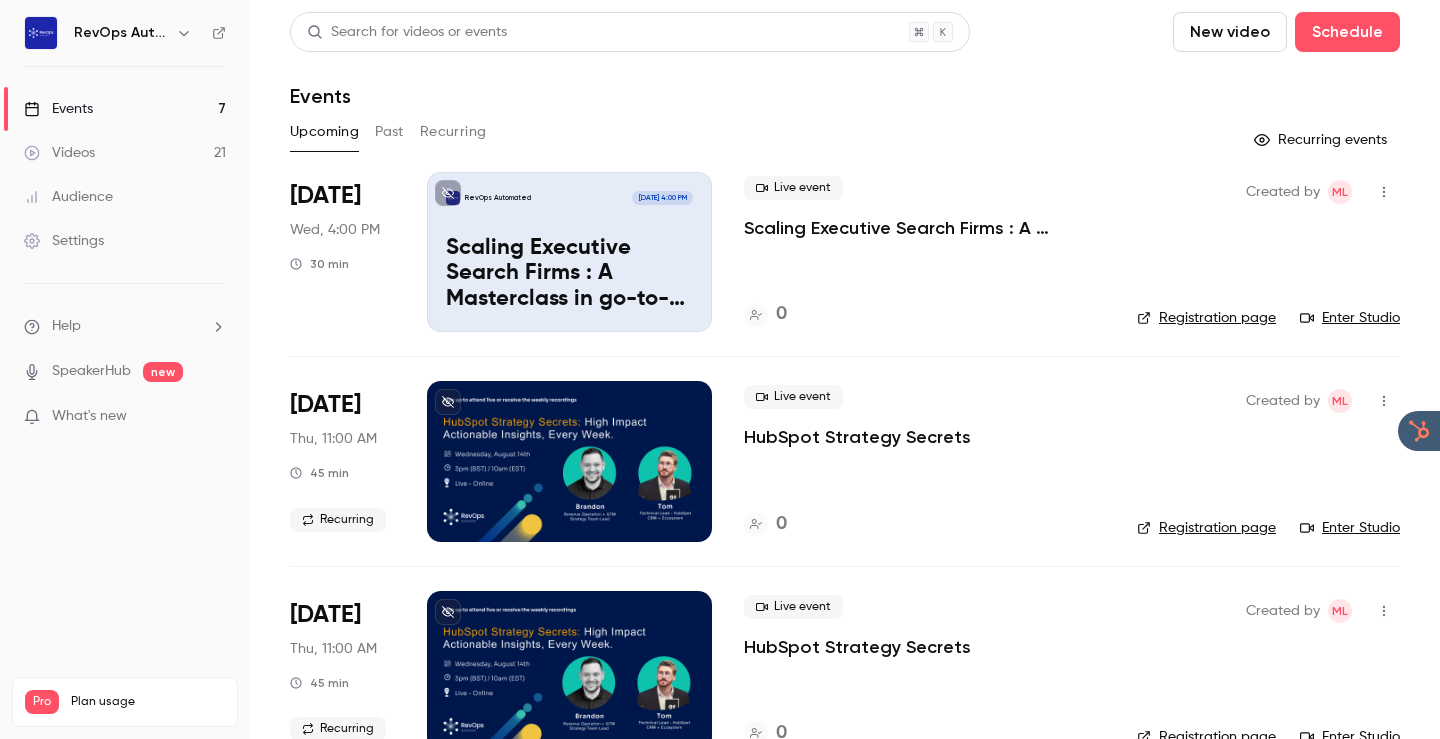 click on "Recurring" at bounding box center (453, 132) 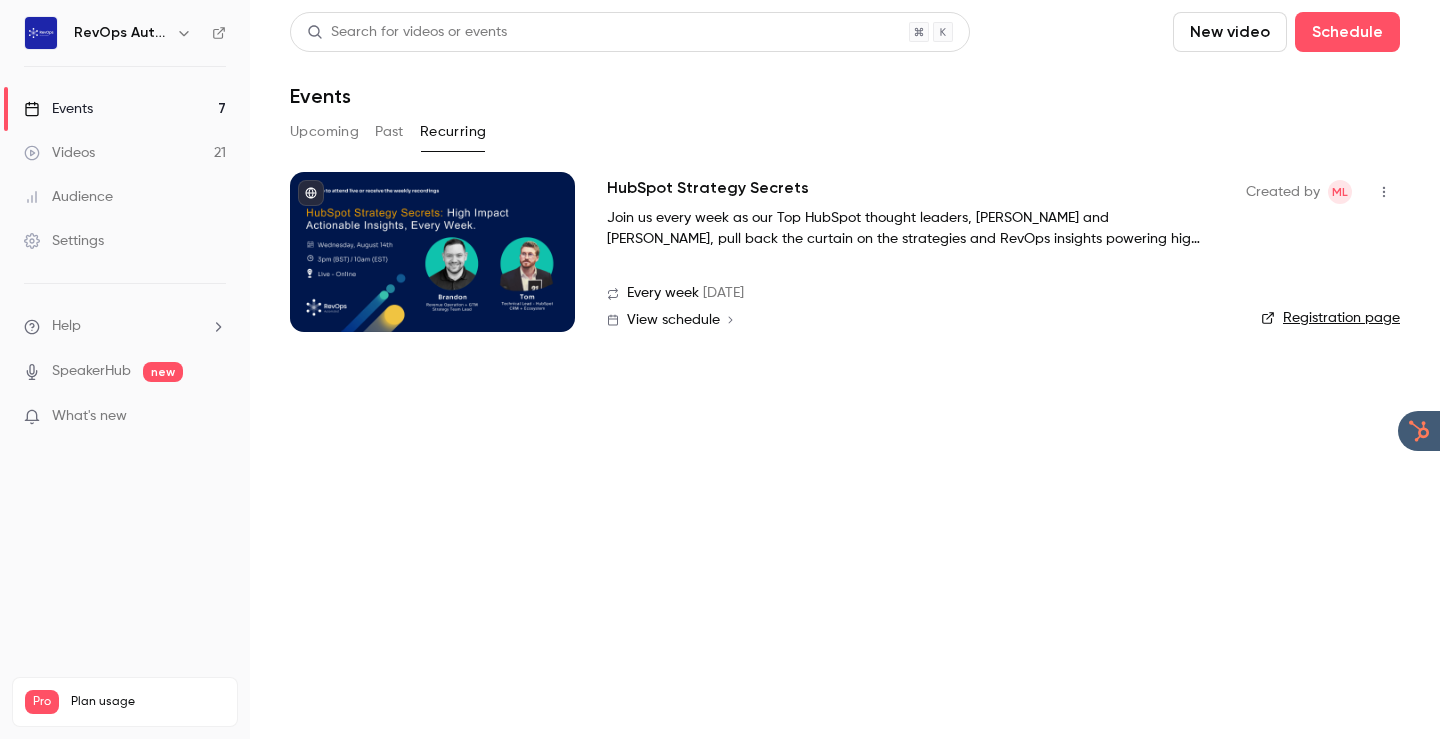 click on "HubSpot Strategy Secrets" at bounding box center [708, 188] 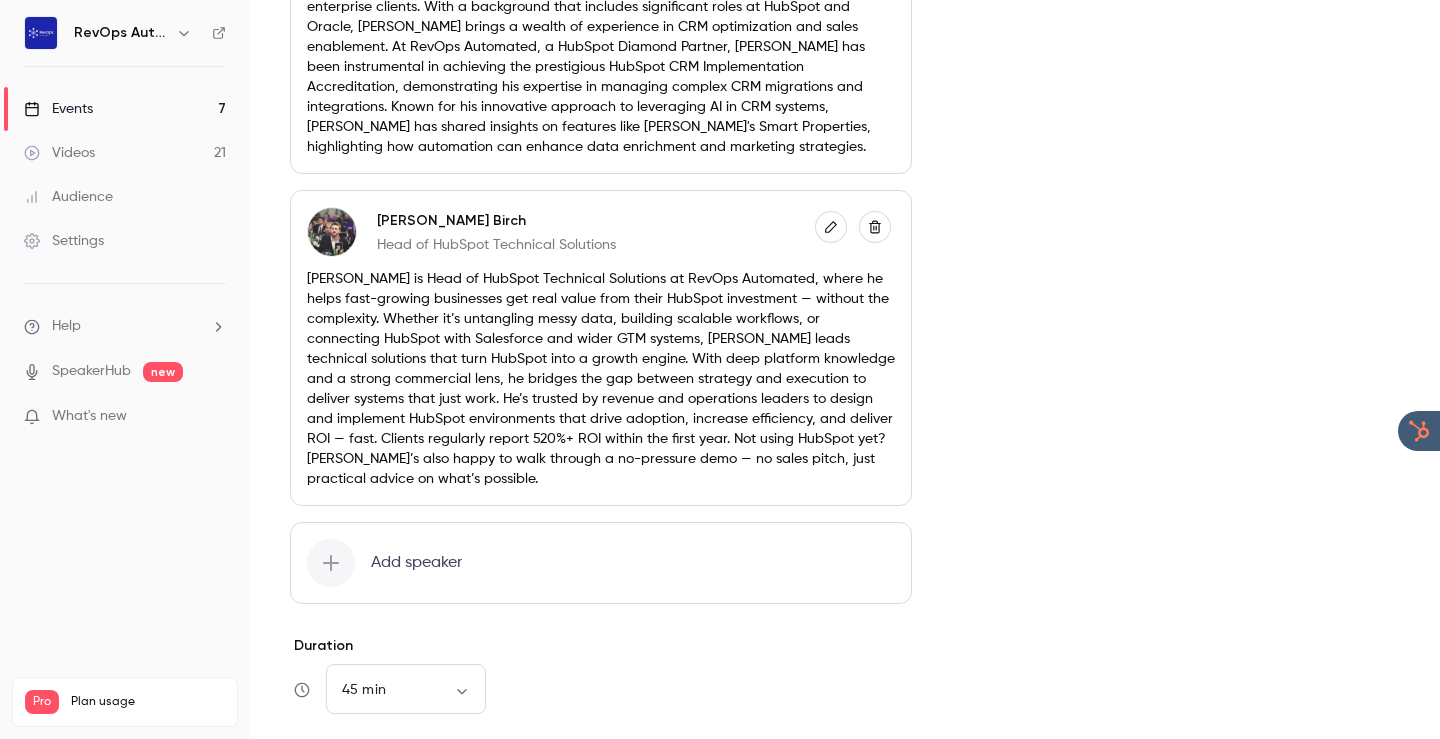 scroll, scrollTop: 816, scrollLeft: 0, axis: vertical 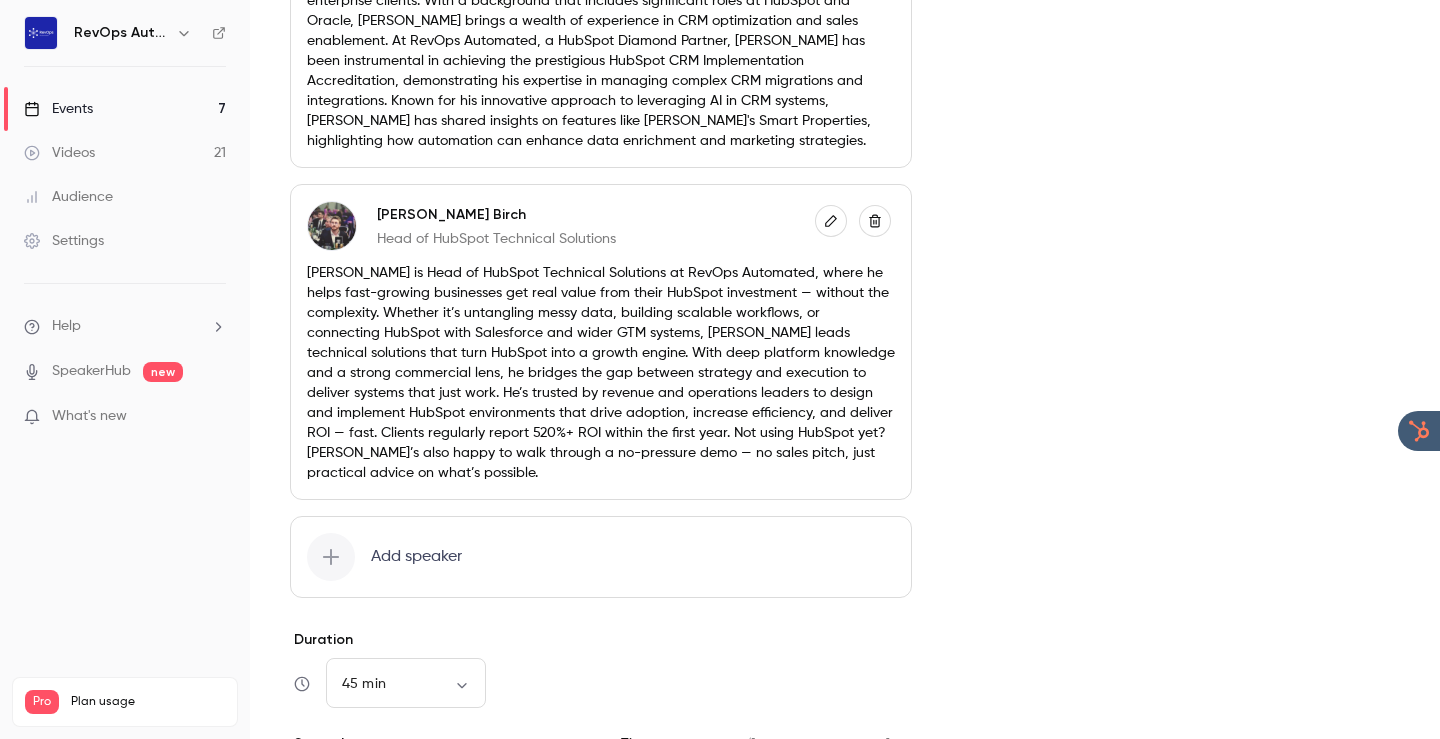 click on "[PERSON_NAME] is Head of HubSpot Technical Solutions at RevOps Automated, where he helps fast-growing businesses get real value from their HubSpot investment — without the complexity. Whether it’s untangling messy data, building scalable workflows, or connecting HubSpot with Salesforce and wider GTM systems, [PERSON_NAME] leads technical solutions that turn HubSpot into a growth engine. With deep platform knowledge and a strong commercial lens, he bridges the gap between strategy and execution to deliver systems that just work.
He’s trusted by revenue and operations leaders to design and implement HubSpot environments that drive adoption, increase efficiency, and deliver ROI — fast. Clients regularly report 520%+ ROI within the first year.
Not using HubSpot yet? [PERSON_NAME]’s also happy to walk through a no-pressure demo — no sales pitch, just practical advice on what’s possible." at bounding box center (601, 373) 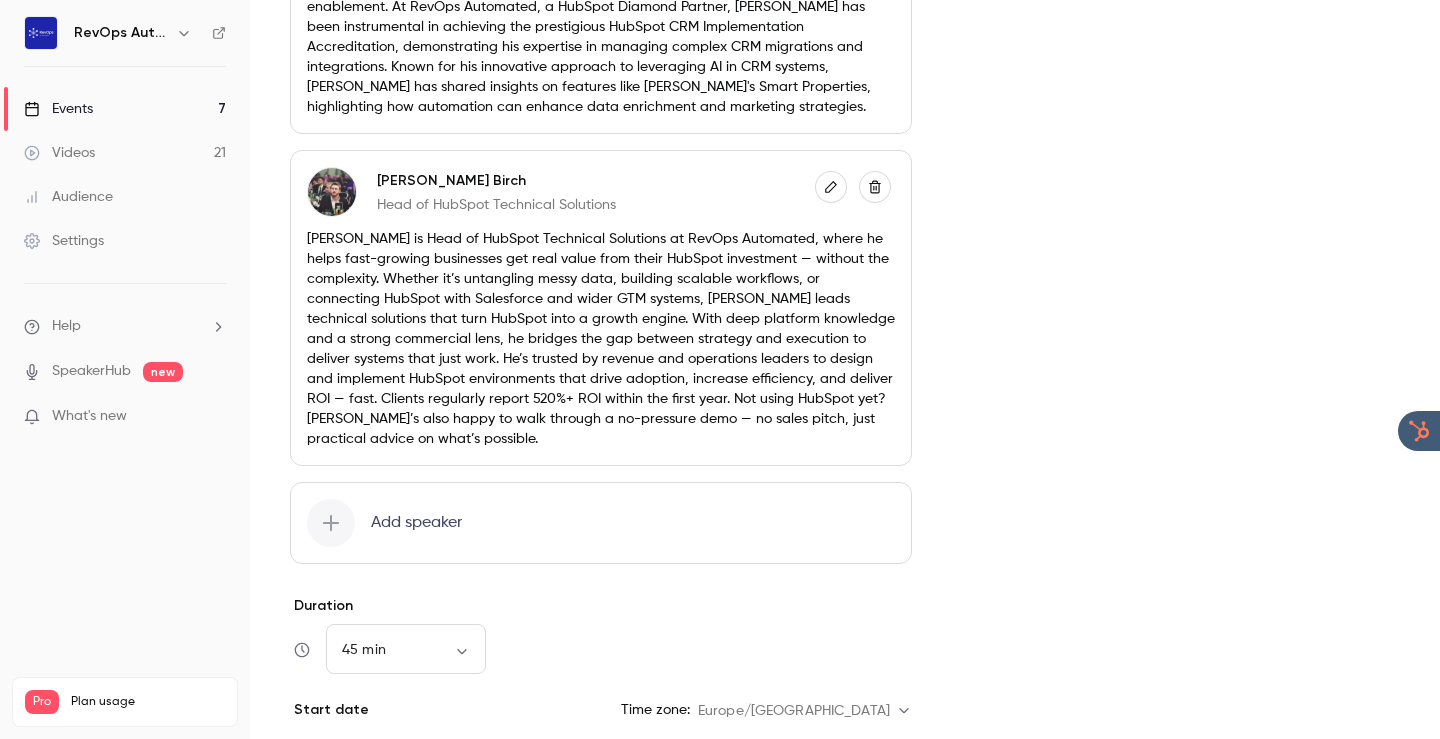 scroll, scrollTop: 860, scrollLeft: 0, axis: vertical 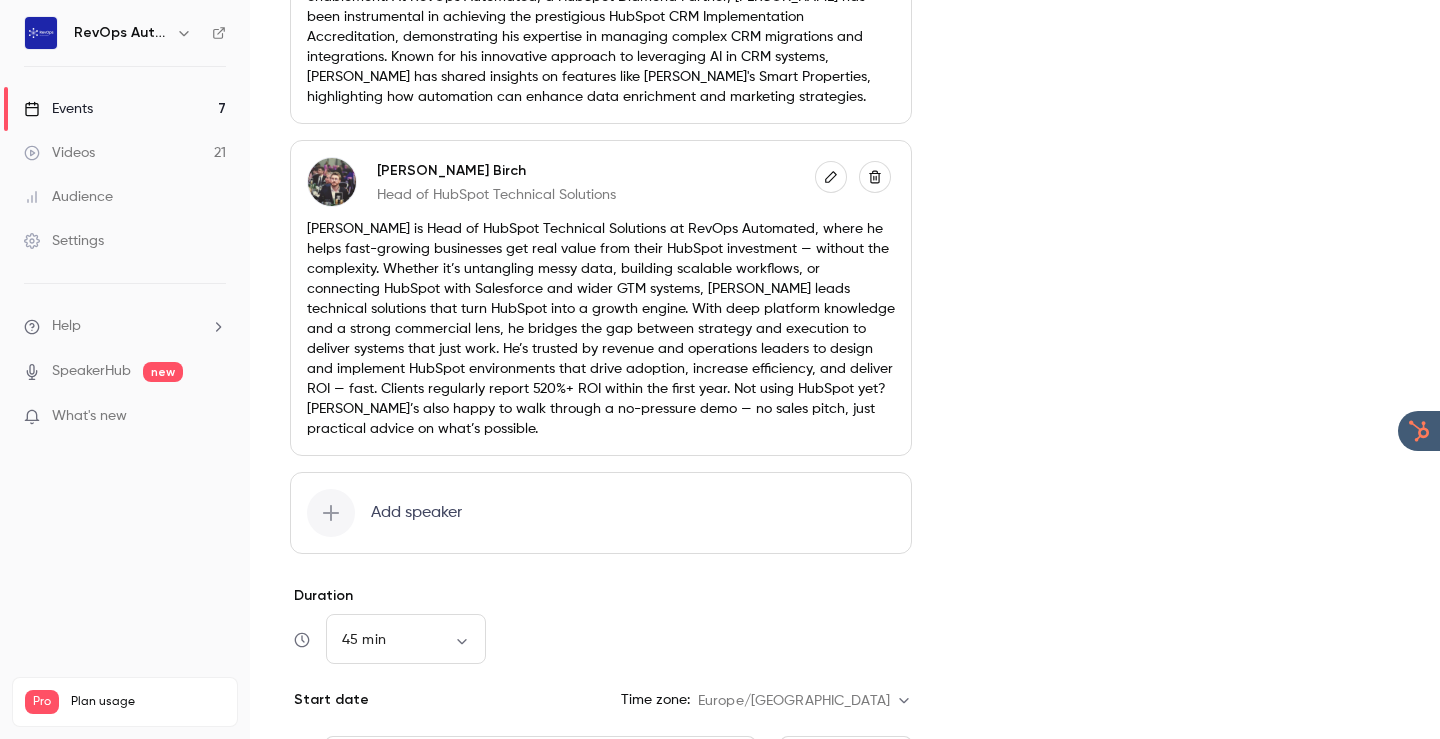 click on "[PERSON_NAME] is Head of HubSpot Technical Solutions at RevOps Automated, where he helps fast-growing businesses get real value from their HubSpot investment — without the complexity. Whether it’s untangling messy data, building scalable workflows, or connecting HubSpot with Salesforce and wider GTM systems, [PERSON_NAME] leads technical solutions that turn HubSpot into a growth engine. With deep platform knowledge and a strong commercial lens, he bridges the gap between strategy and execution to deliver systems that just work.
He’s trusted by revenue and operations leaders to design and implement HubSpot environments that drive adoption, increase efficiency, and deliver ROI — fast. Clients regularly report 520%+ ROI within the first year.
Not using HubSpot yet? [PERSON_NAME]’s also happy to walk through a no-pressure demo — no sales pitch, just practical advice on what’s possible." at bounding box center (601, 329) 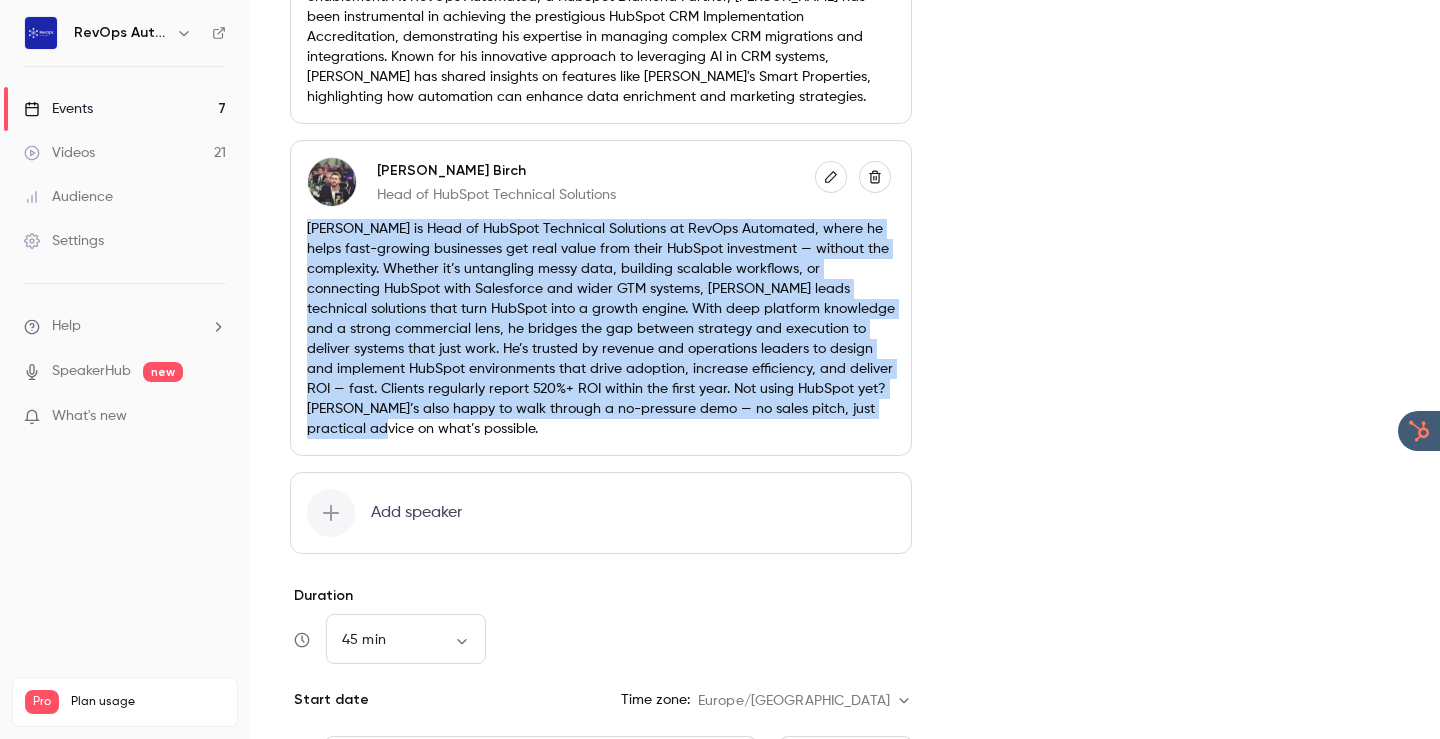 drag, startPoint x: 892, startPoint y: 408, endPoint x: 281, endPoint y: 219, distance: 639.5639 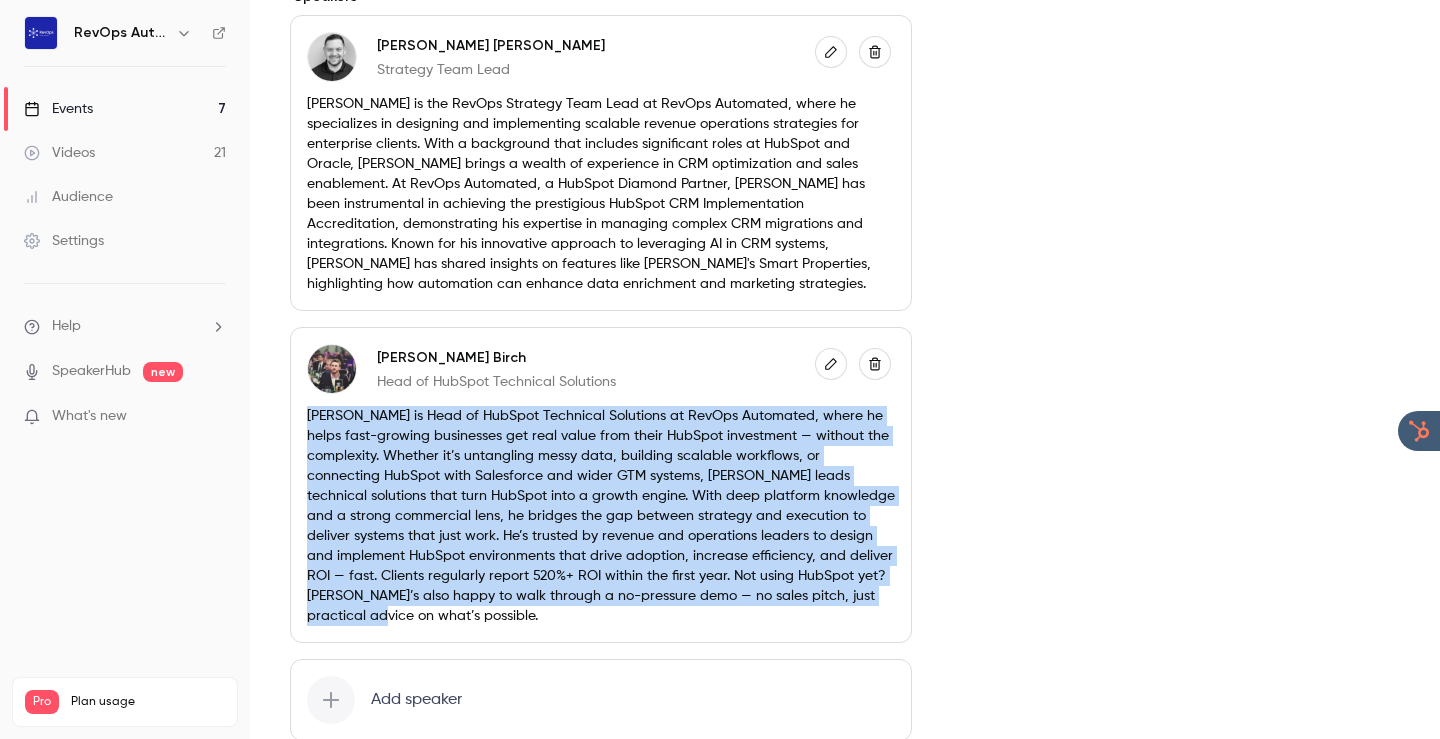 scroll, scrollTop: 763, scrollLeft: 0, axis: vertical 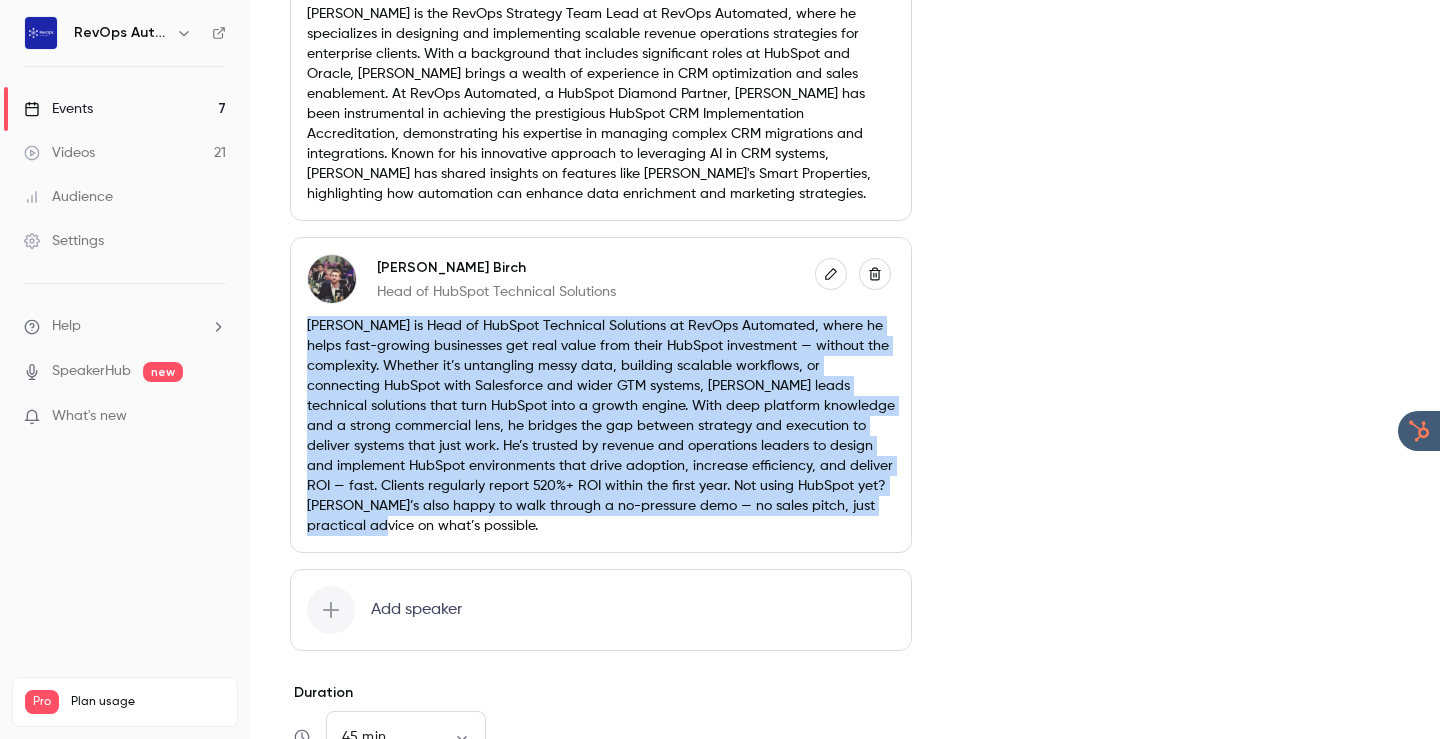 click on "[PERSON_NAME] is Head of HubSpot Technical Solutions at RevOps Automated, where he helps fast-growing businesses get real value from their HubSpot investment — without the complexity. Whether it’s untangling messy data, building scalable workflows, or connecting HubSpot with Salesforce and wider GTM systems, [PERSON_NAME] leads technical solutions that turn HubSpot into a growth engine. With deep platform knowledge and a strong commercial lens, he bridges the gap between strategy and execution to deliver systems that just work.
He’s trusted by revenue and operations leaders to design and implement HubSpot environments that drive adoption, increase efficiency, and deliver ROI — fast. Clients regularly report 520%+ ROI within the first year.
Not using HubSpot yet? [PERSON_NAME]’s also happy to walk through a no-pressure demo — no sales pitch, just practical advice on what’s possible." at bounding box center (601, 426) 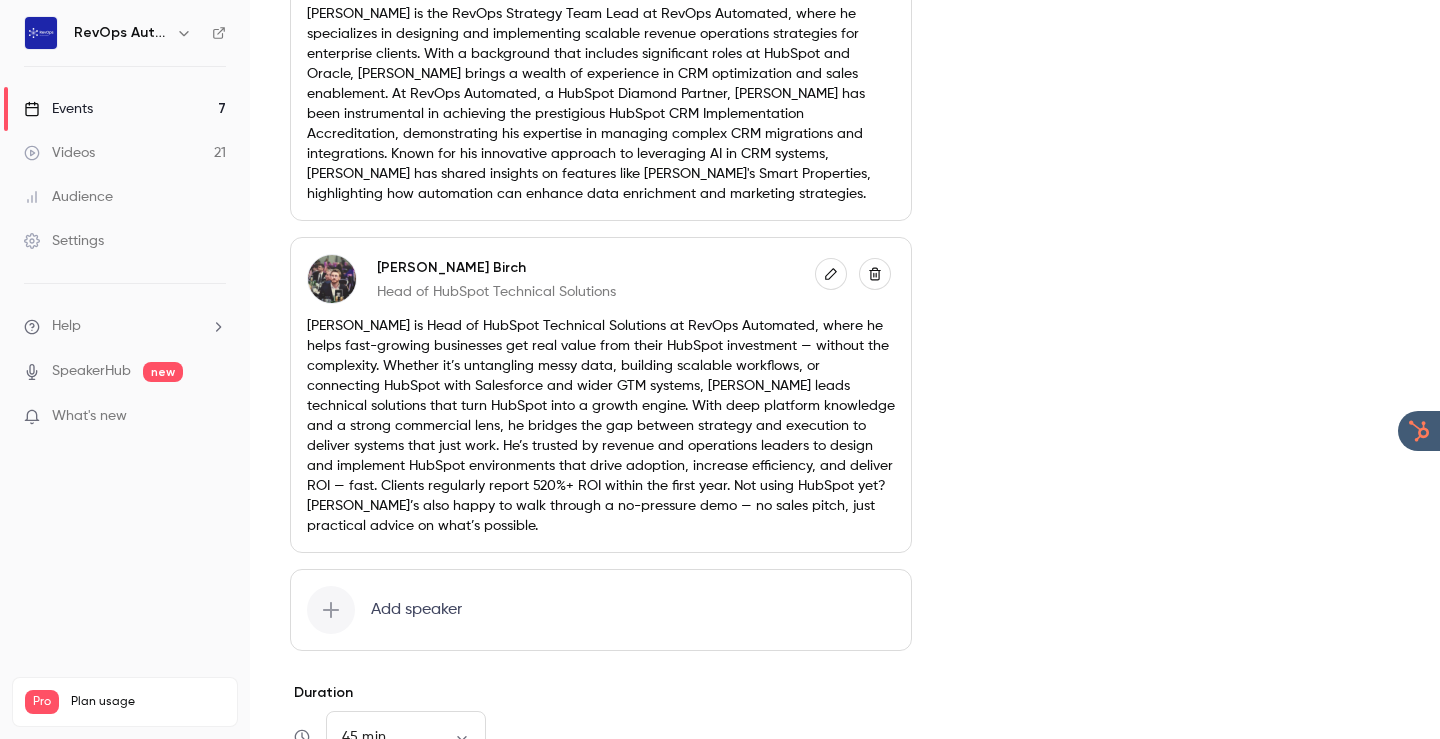 click on "[PERSON_NAME] is Head of HubSpot Technical Solutions at RevOps Automated, where he helps fast-growing businesses get real value from their HubSpot investment — without the complexity. Whether it’s untangling messy data, building scalable workflows, or connecting HubSpot with Salesforce and wider GTM systems, [PERSON_NAME] leads technical solutions that turn HubSpot into a growth engine. With deep platform knowledge and a strong commercial lens, he bridges the gap between strategy and execution to deliver systems that just work.
He’s trusted by revenue and operations leaders to design and implement HubSpot environments that drive adoption, increase efficiency, and deliver ROI — fast. Clients regularly report 520%+ ROI within the first year.
Not using HubSpot yet? [PERSON_NAME]’s also happy to walk through a no-pressure demo — no sales pitch, just practical advice on what’s possible." at bounding box center (601, 426) 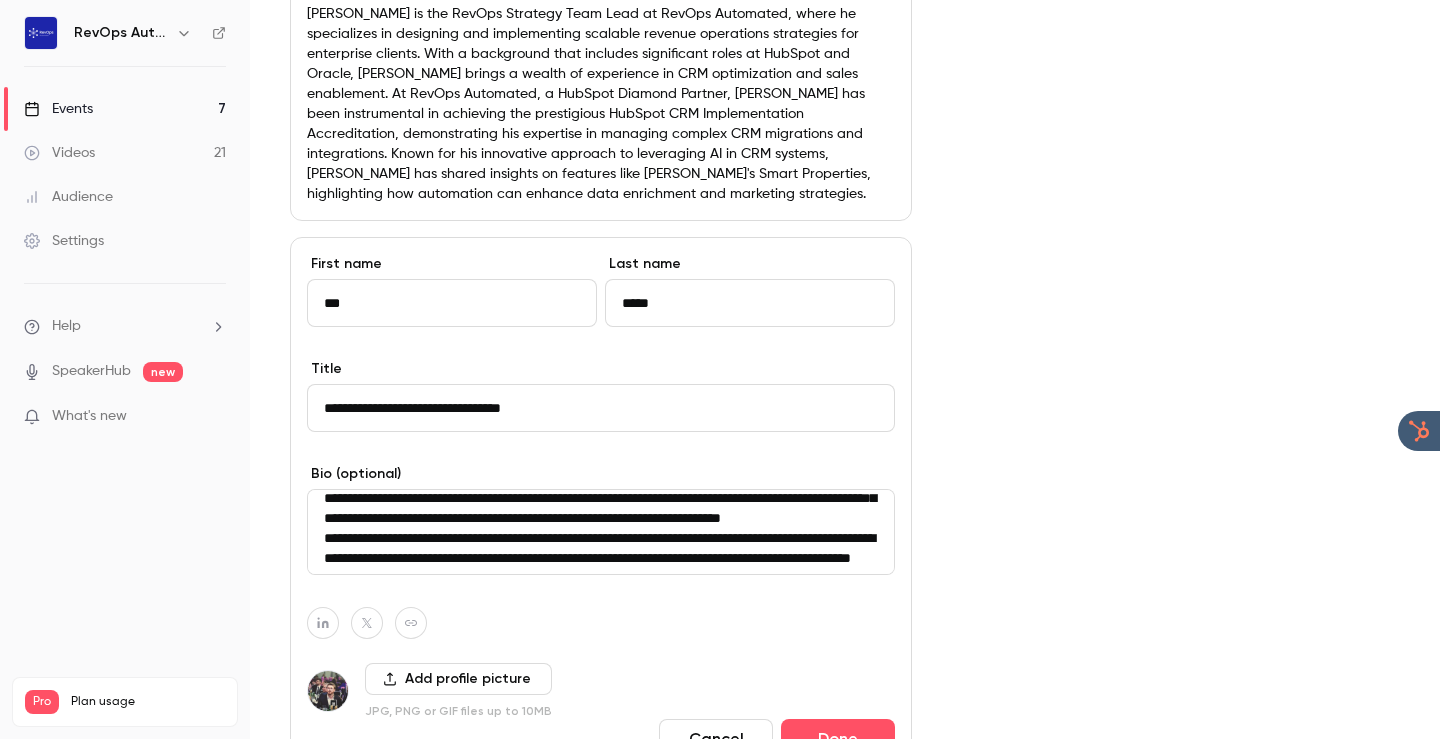 scroll, scrollTop: 200, scrollLeft: 0, axis: vertical 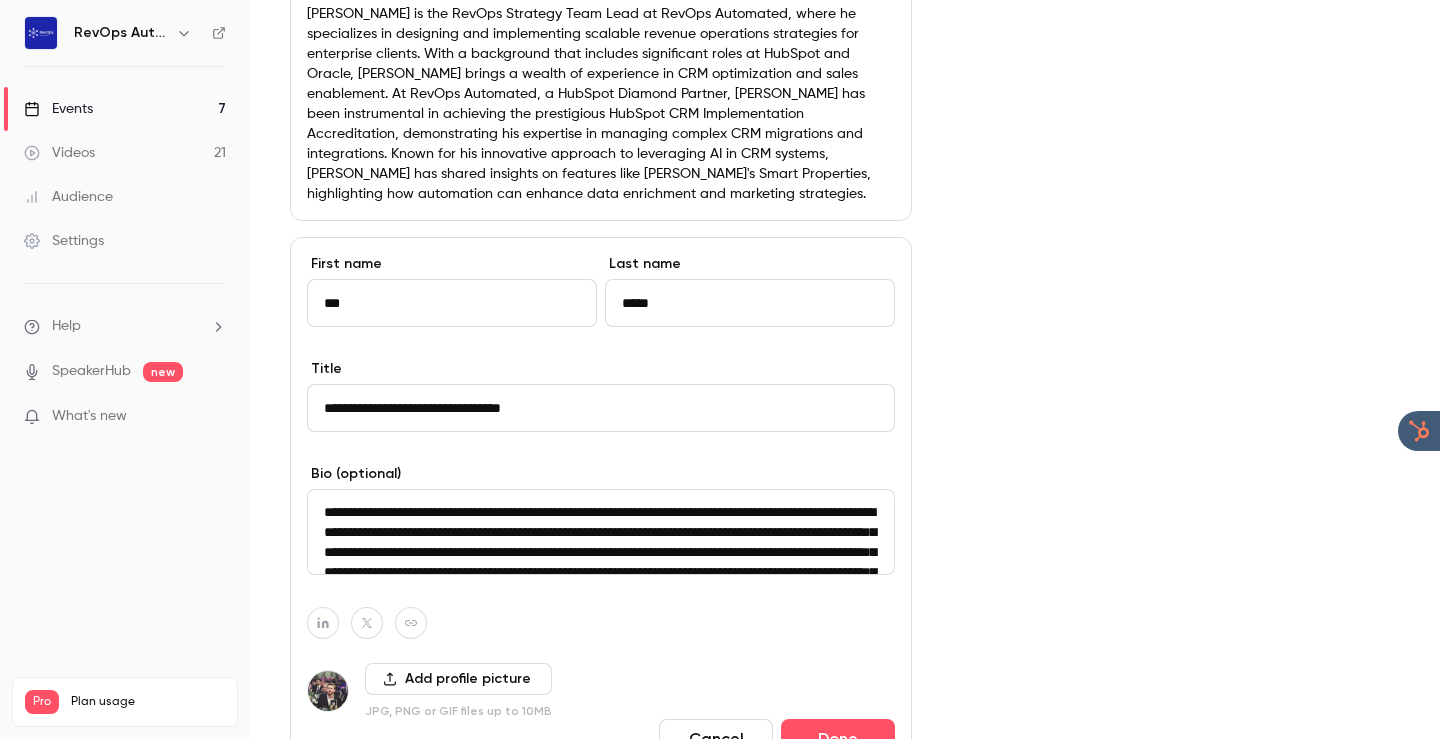 drag, startPoint x: 646, startPoint y: 555, endPoint x: 292, endPoint y: 452, distance: 368.68008 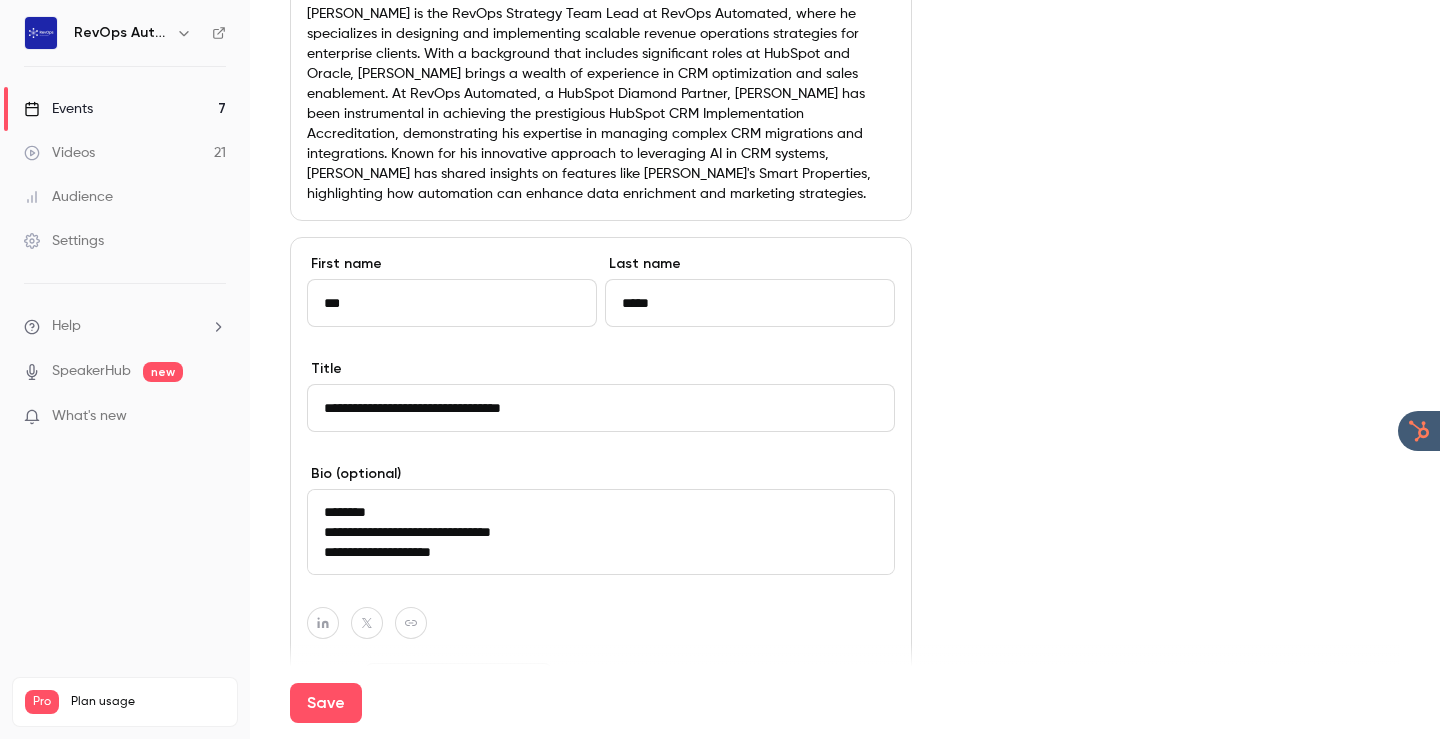 scroll, scrollTop: 316, scrollLeft: 0, axis: vertical 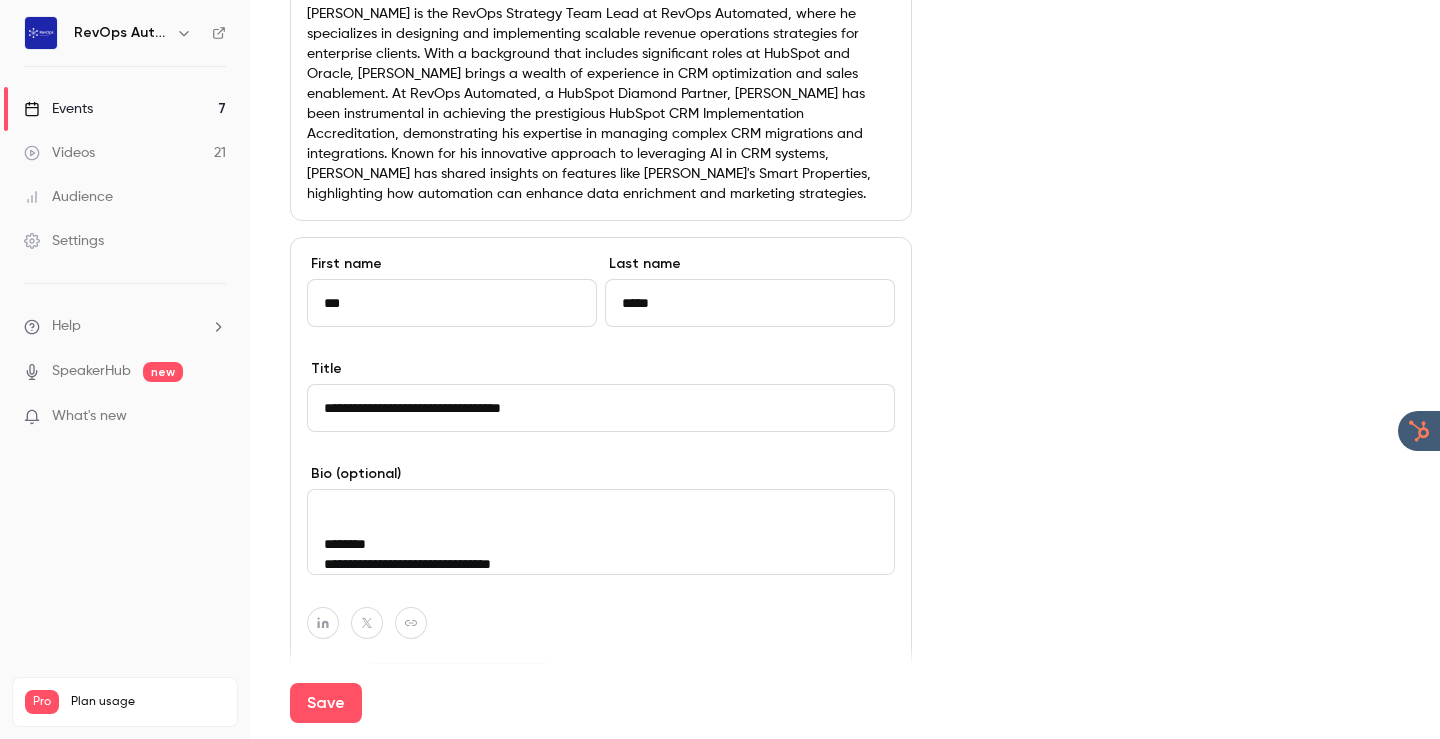 drag, startPoint x: 471, startPoint y: 534, endPoint x: 310, endPoint y: 490, distance: 166.90416 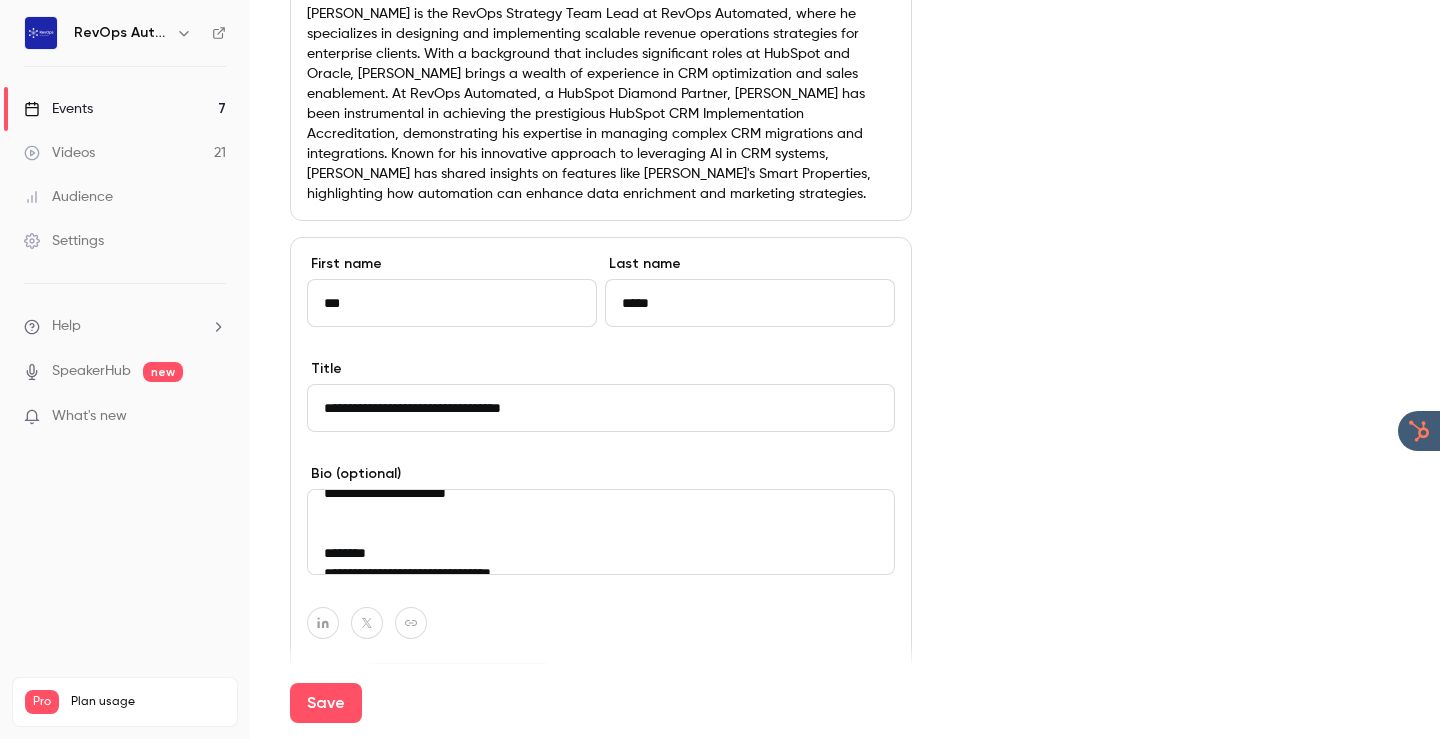click on "**********" at bounding box center (601, 532) 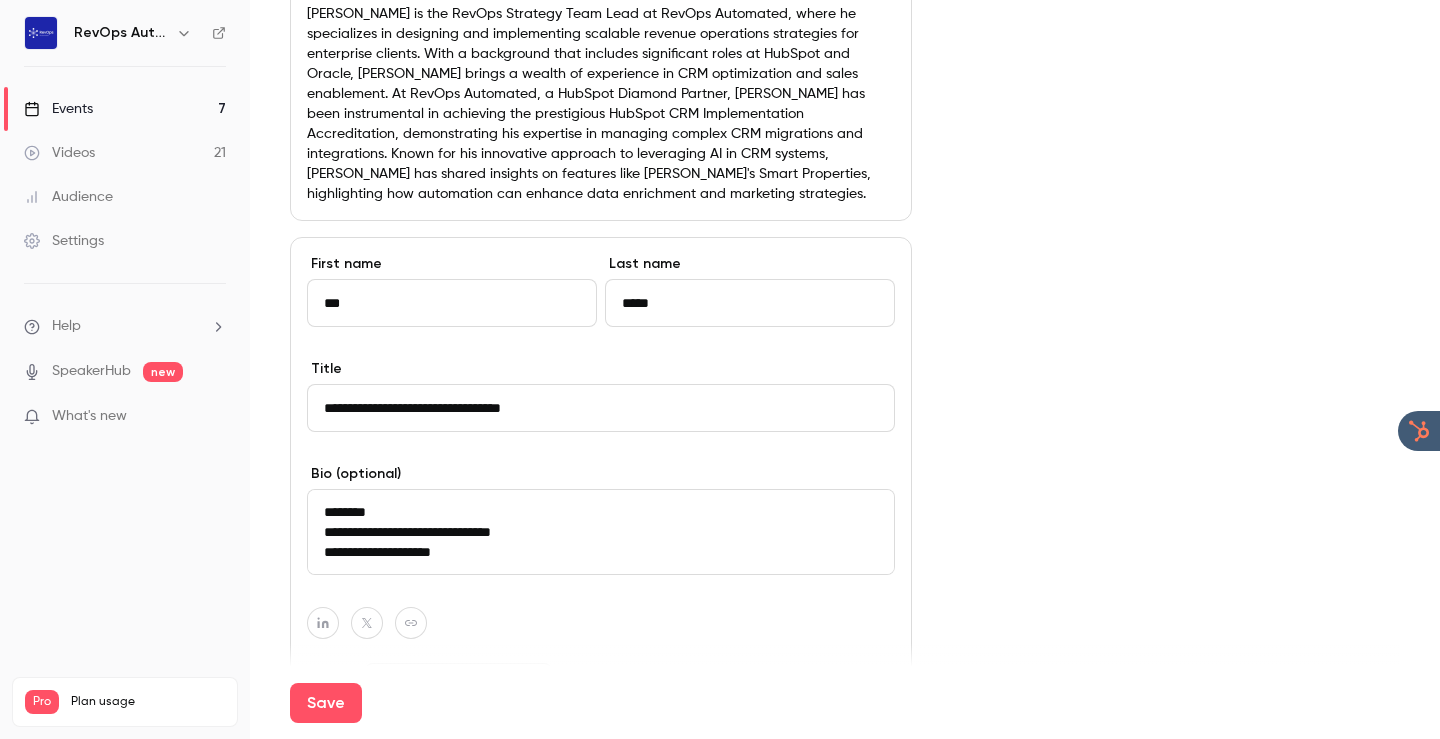 scroll, scrollTop: 305, scrollLeft: 0, axis: vertical 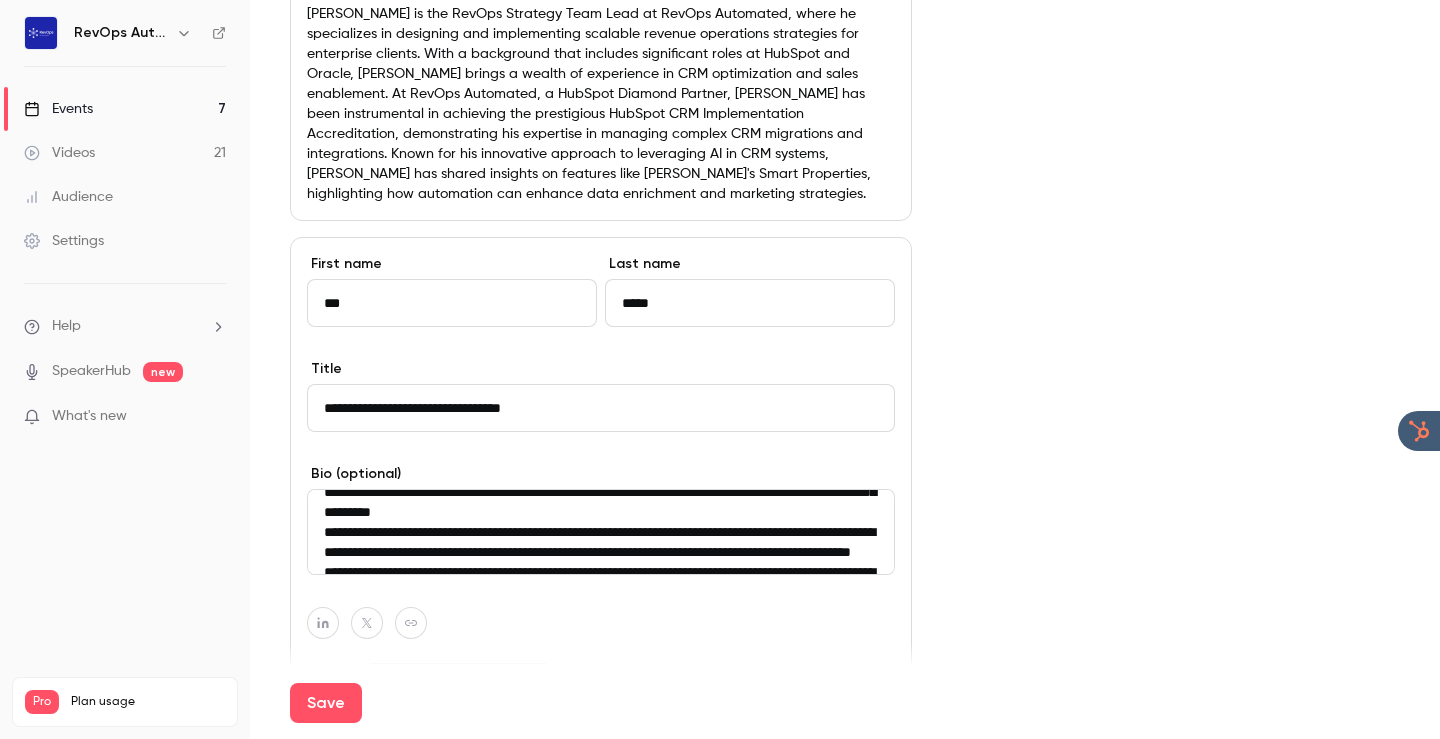 click on "**********" at bounding box center (601, 532) 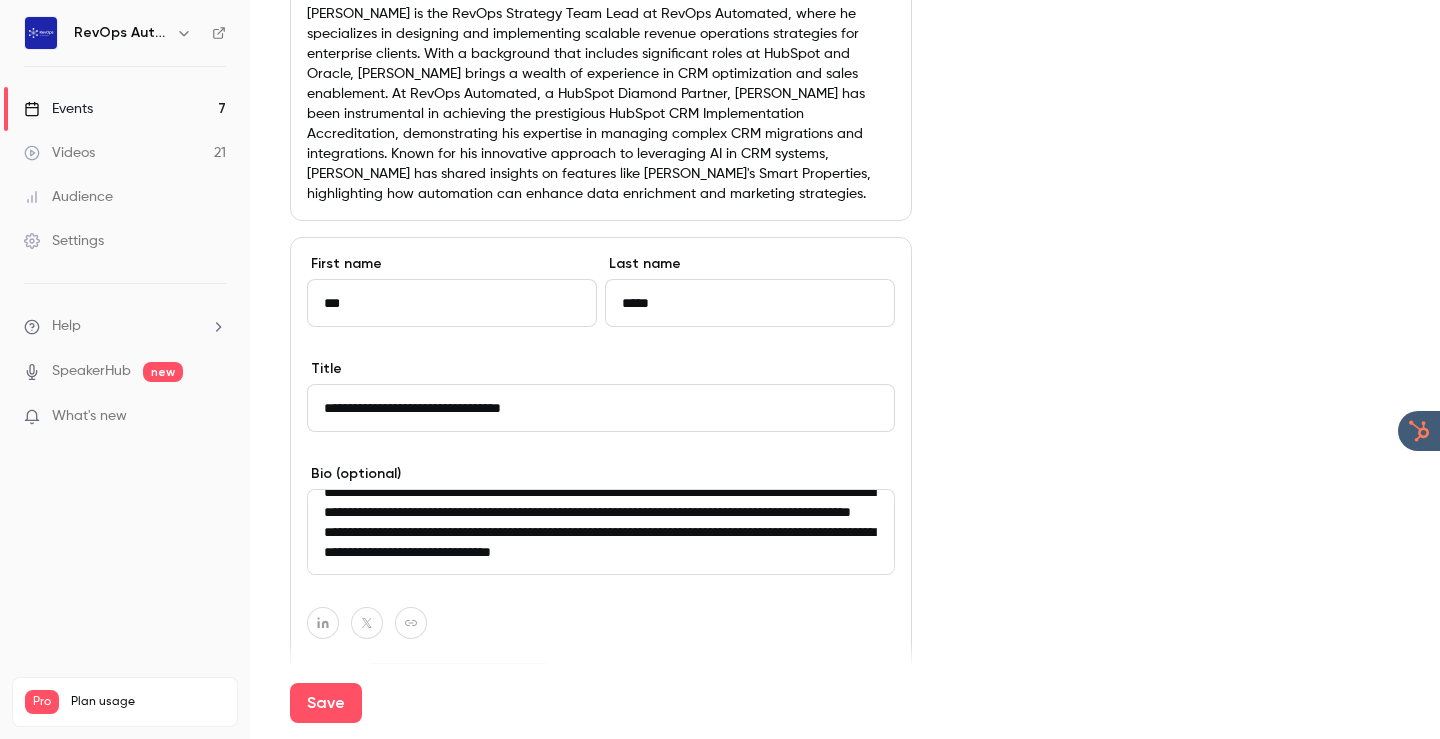 scroll, scrollTop: 192, scrollLeft: 0, axis: vertical 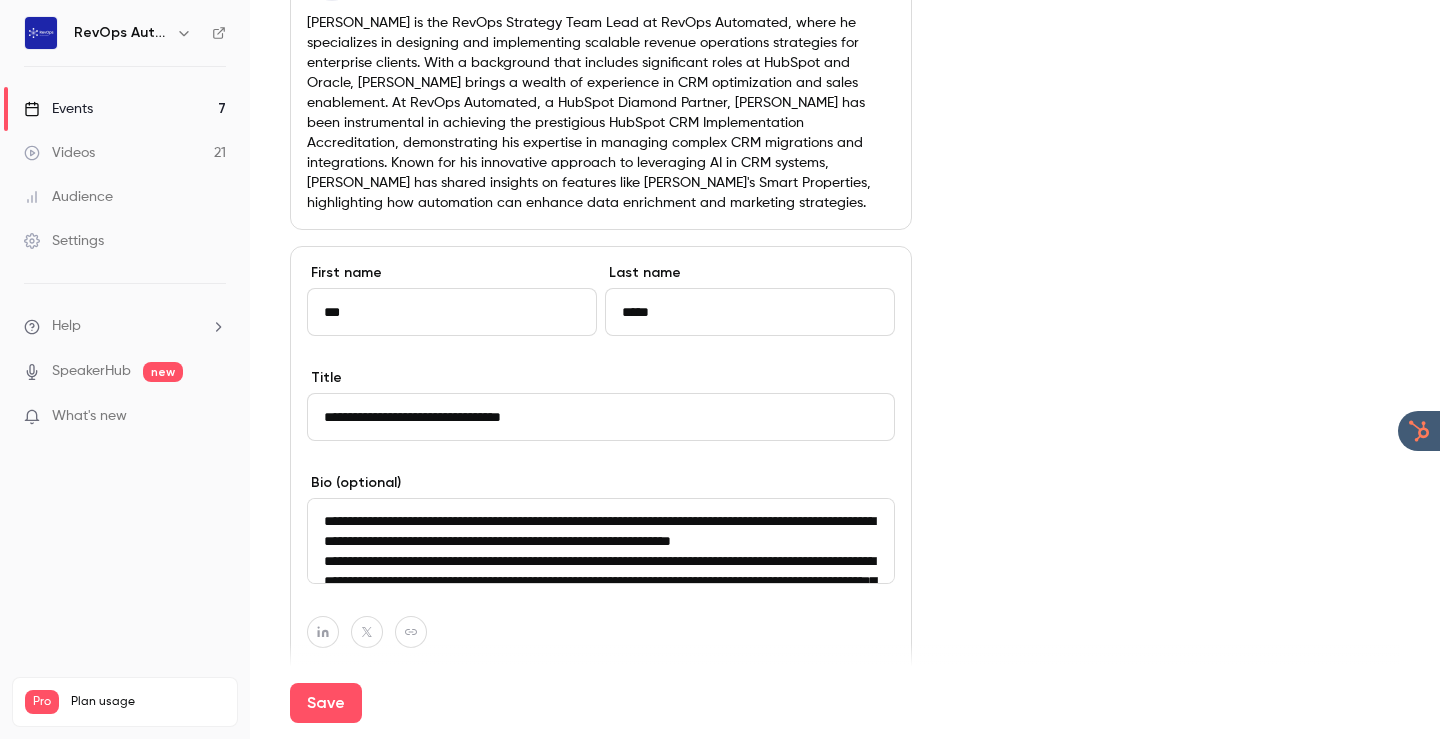 click on "**********" at bounding box center (601, 541) 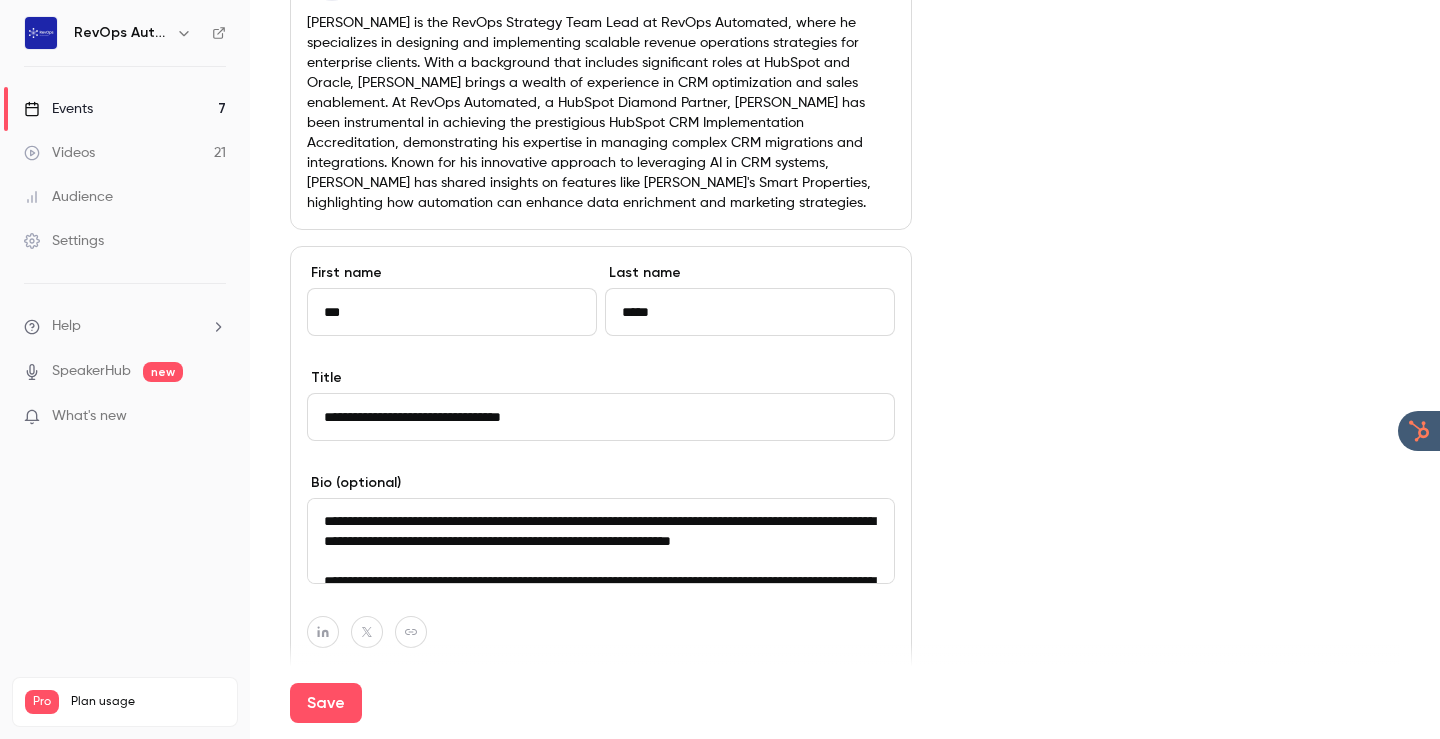 scroll, scrollTop: 5, scrollLeft: 0, axis: vertical 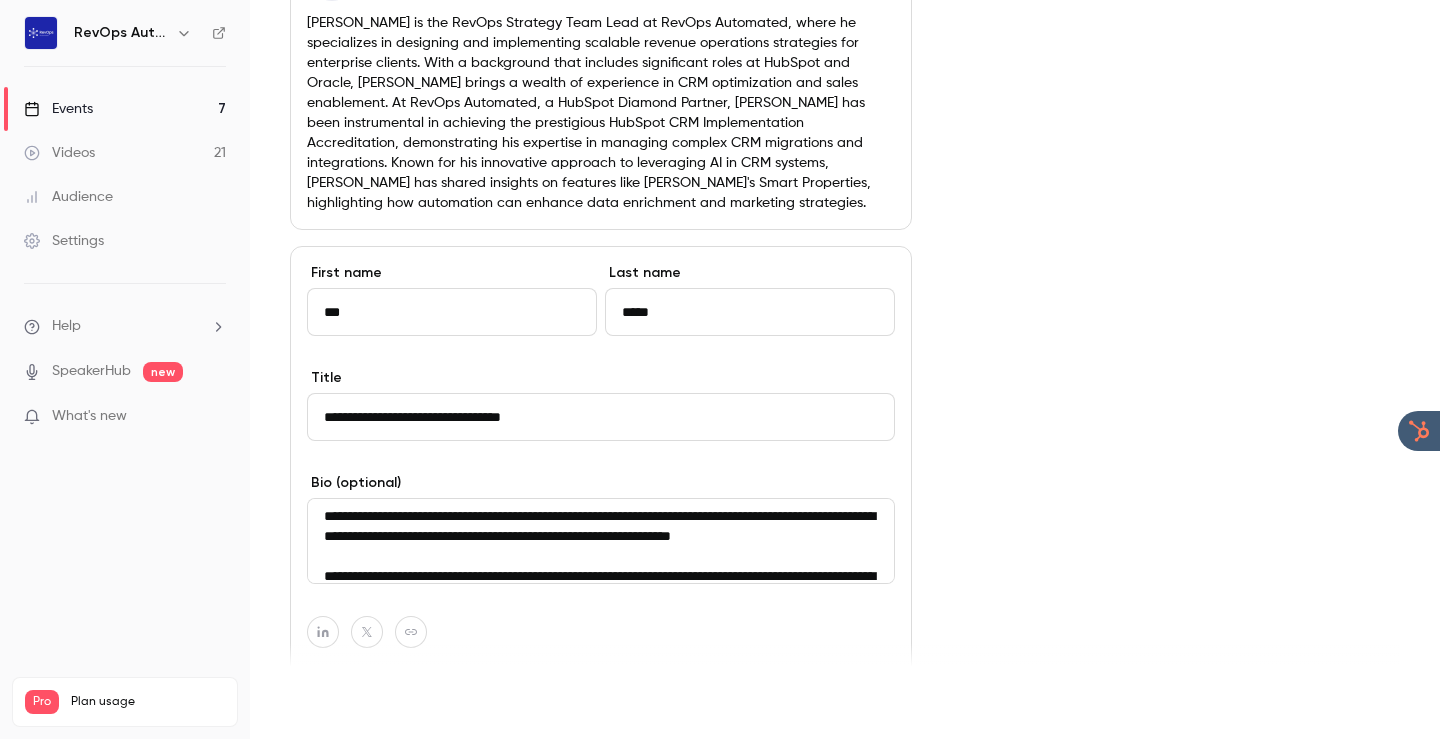click on "Save" at bounding box center [326, 703] 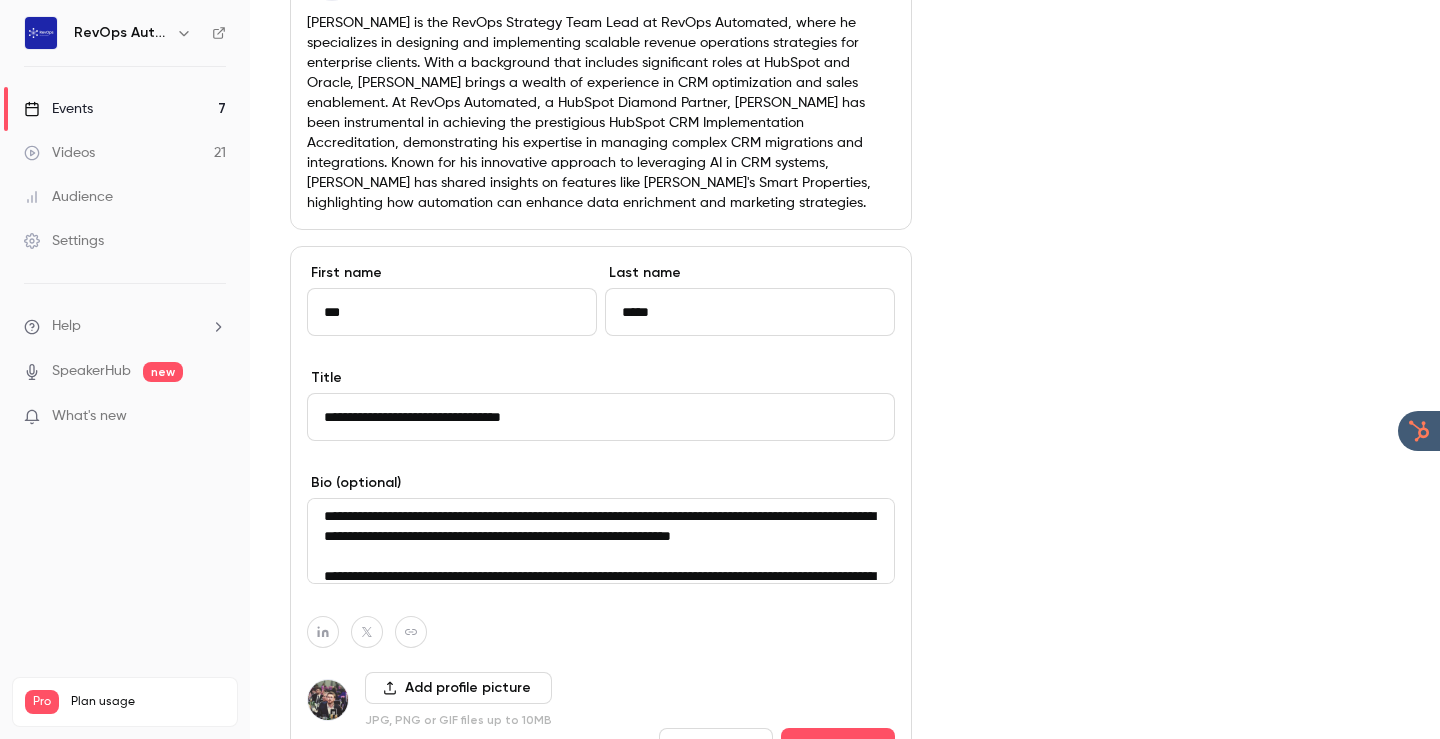 type on "**********" 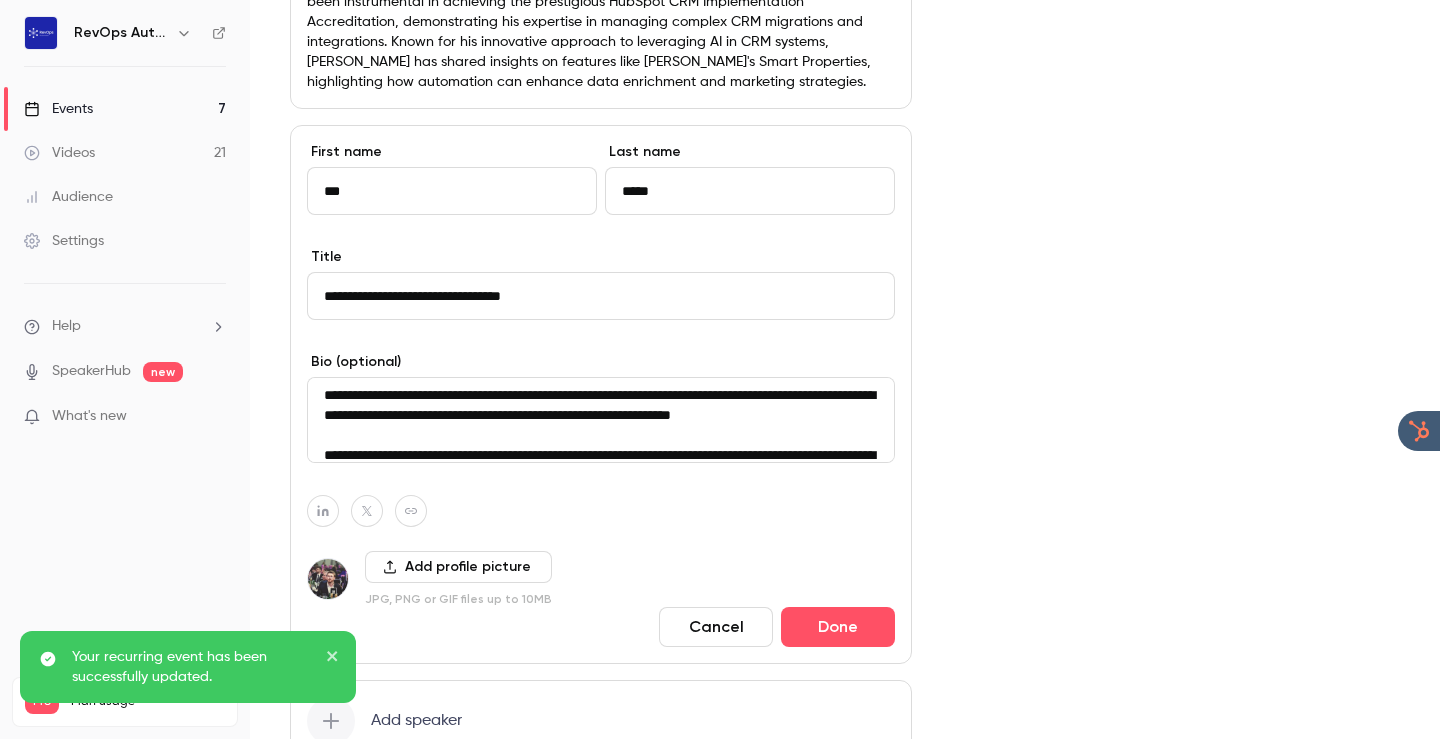 scroll, scrollTop: 881, scrollLeft: 0, axis: vertical 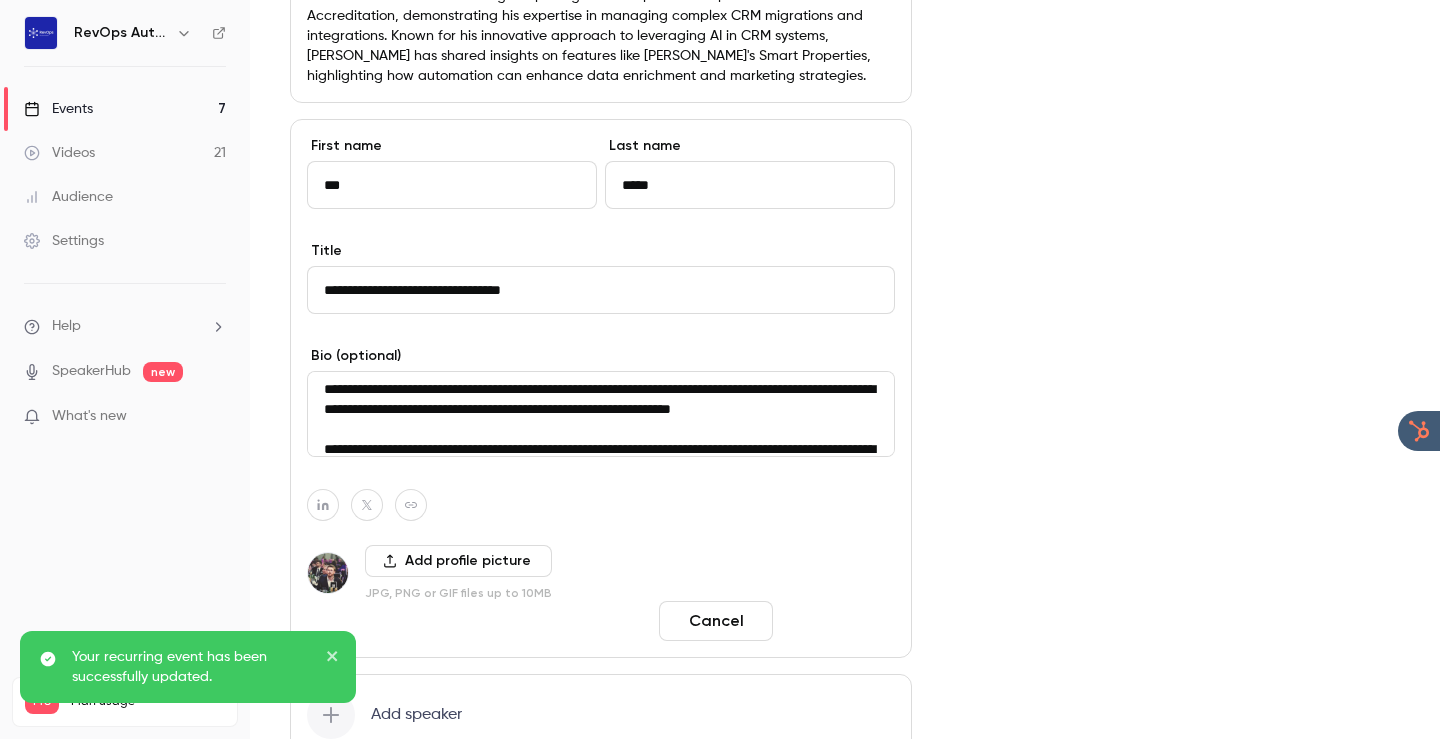 click on "Done" at bounding box center (838, 621) 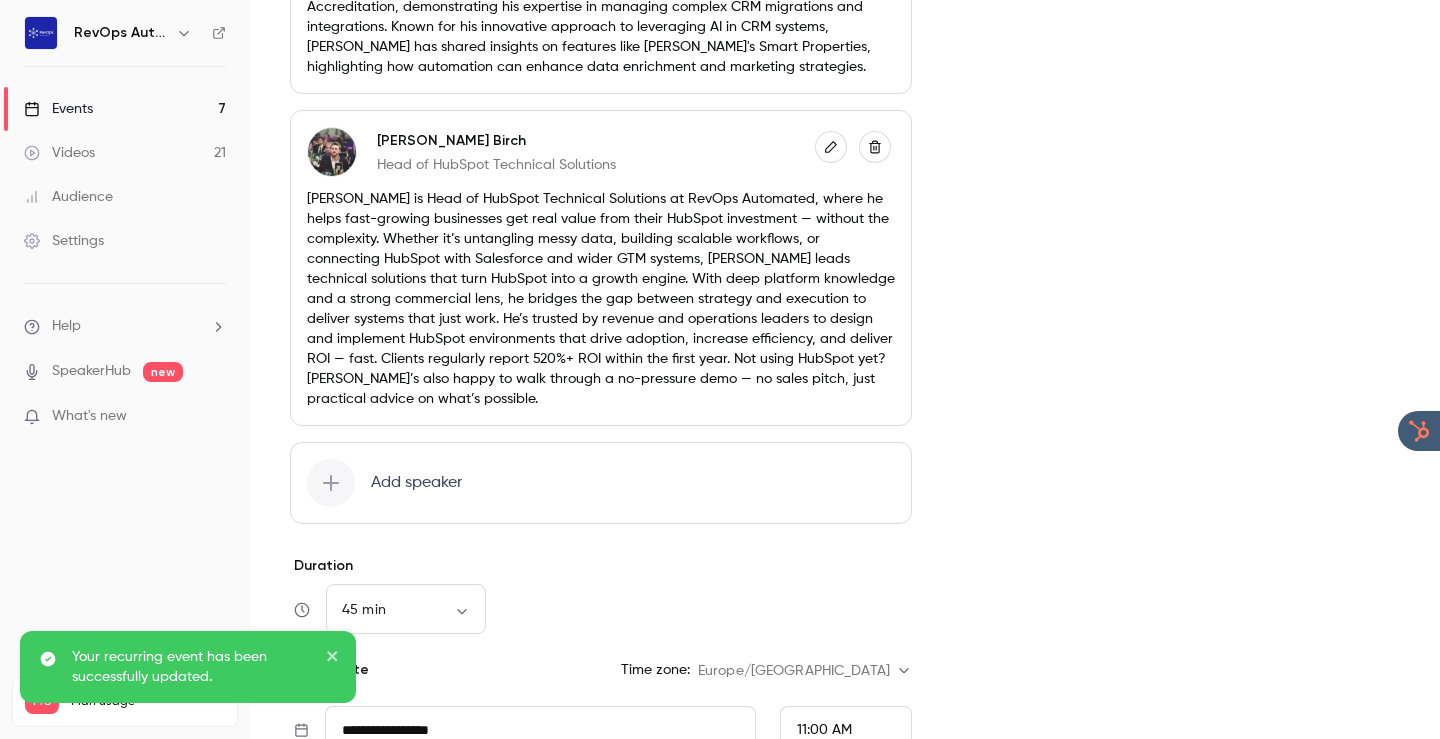 scroll, scrollTop: 895, scrollLeft: 0, axis: vertical 